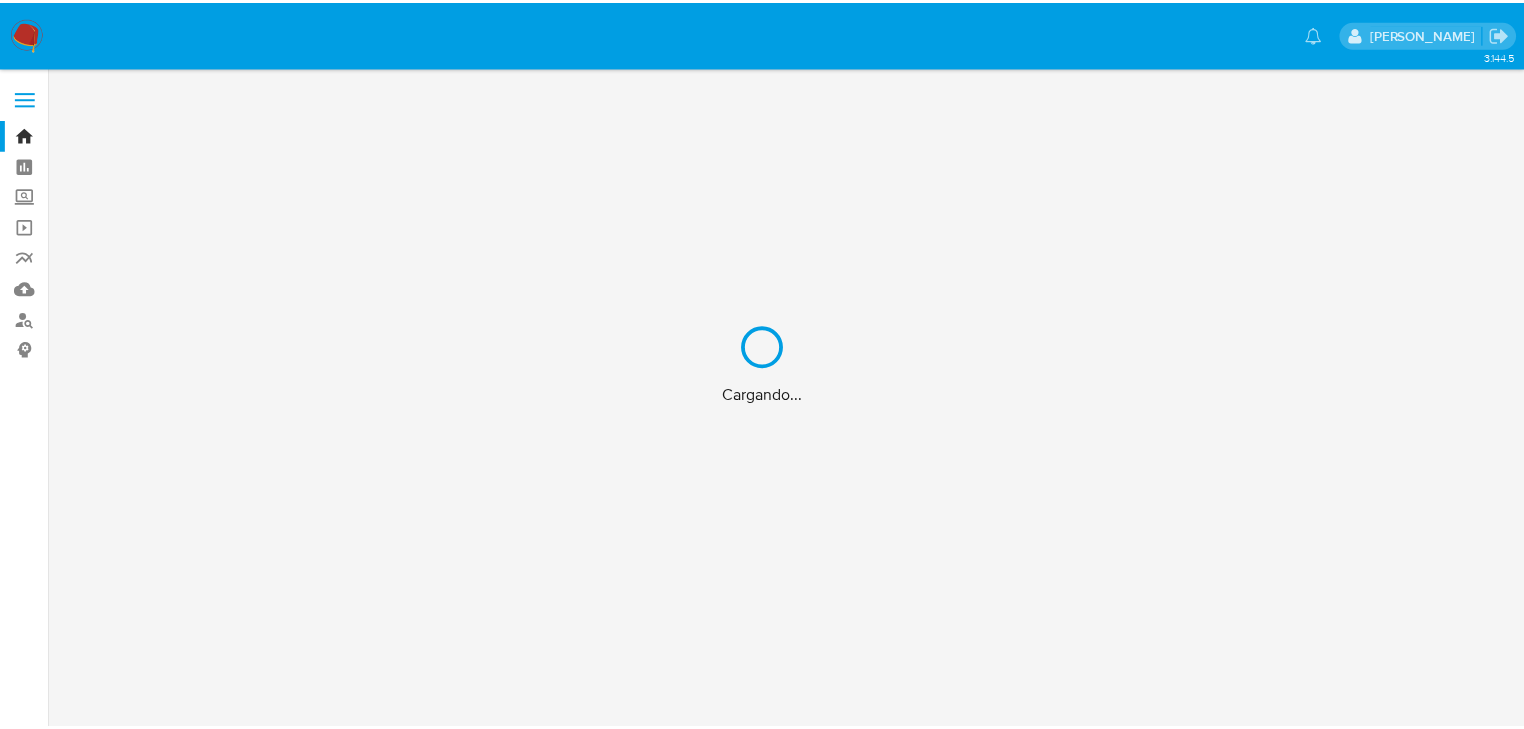 scroll, scrollTop: 0, scrollLeft: 0, axis: both 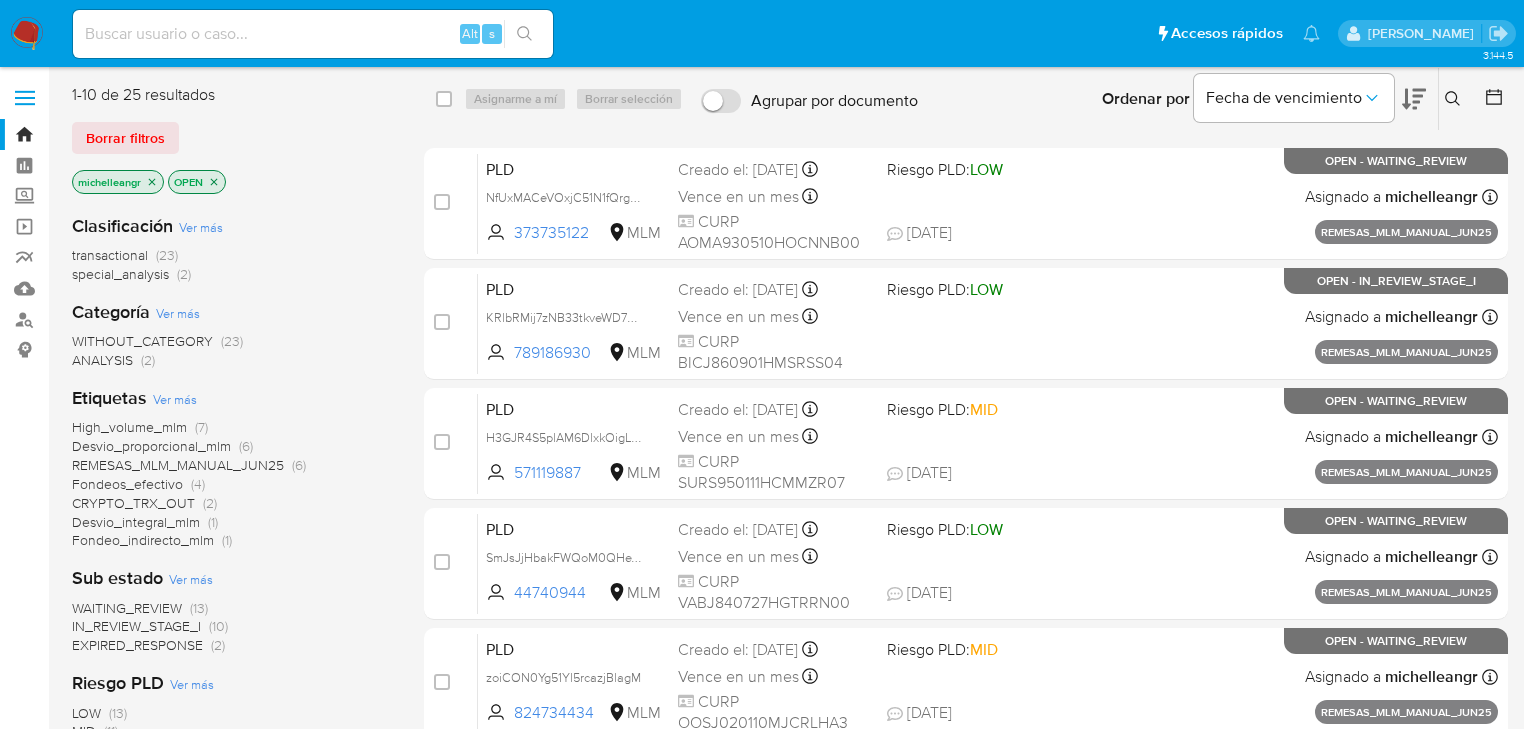 click at bounding box center (313, 34) 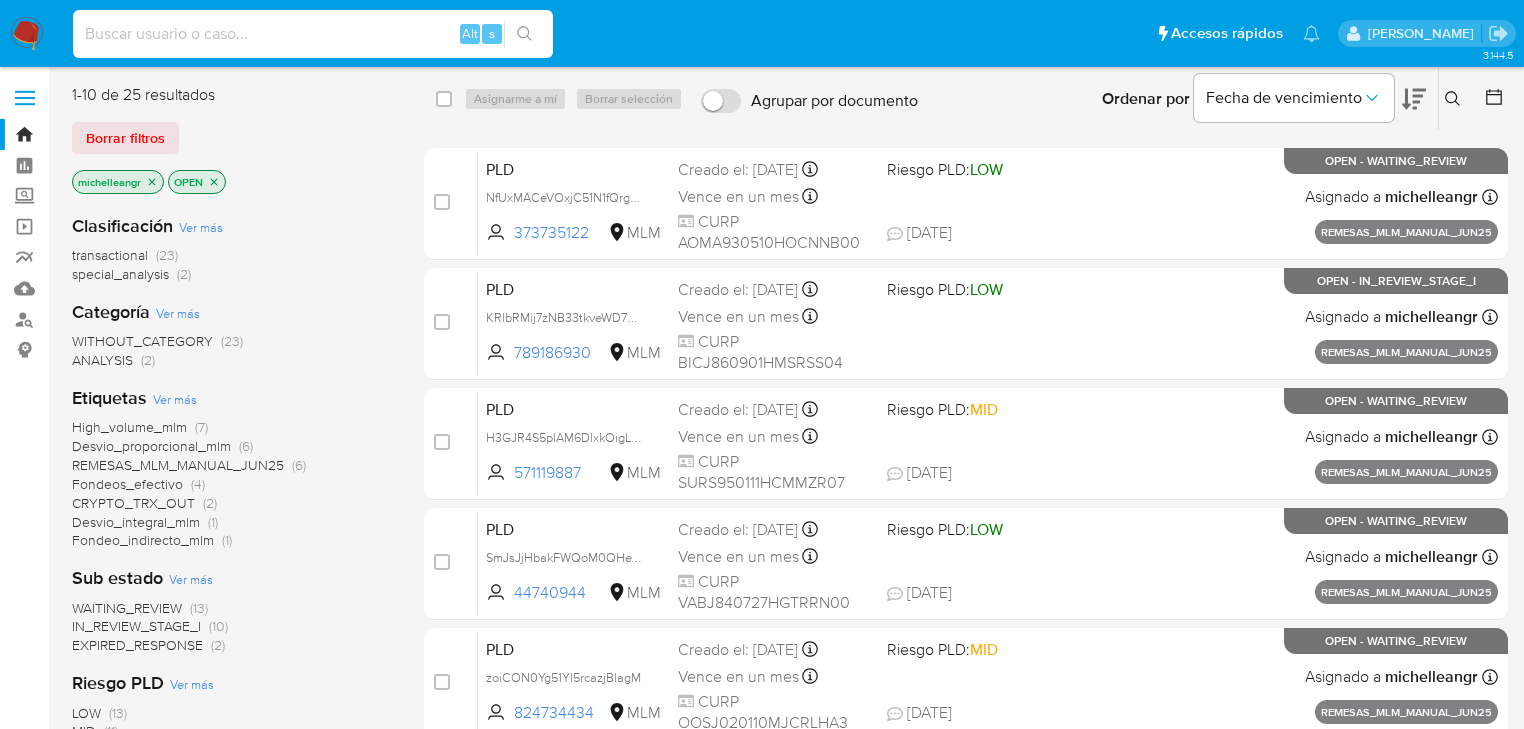 paste on "ANGEL FLORES RUBIO" 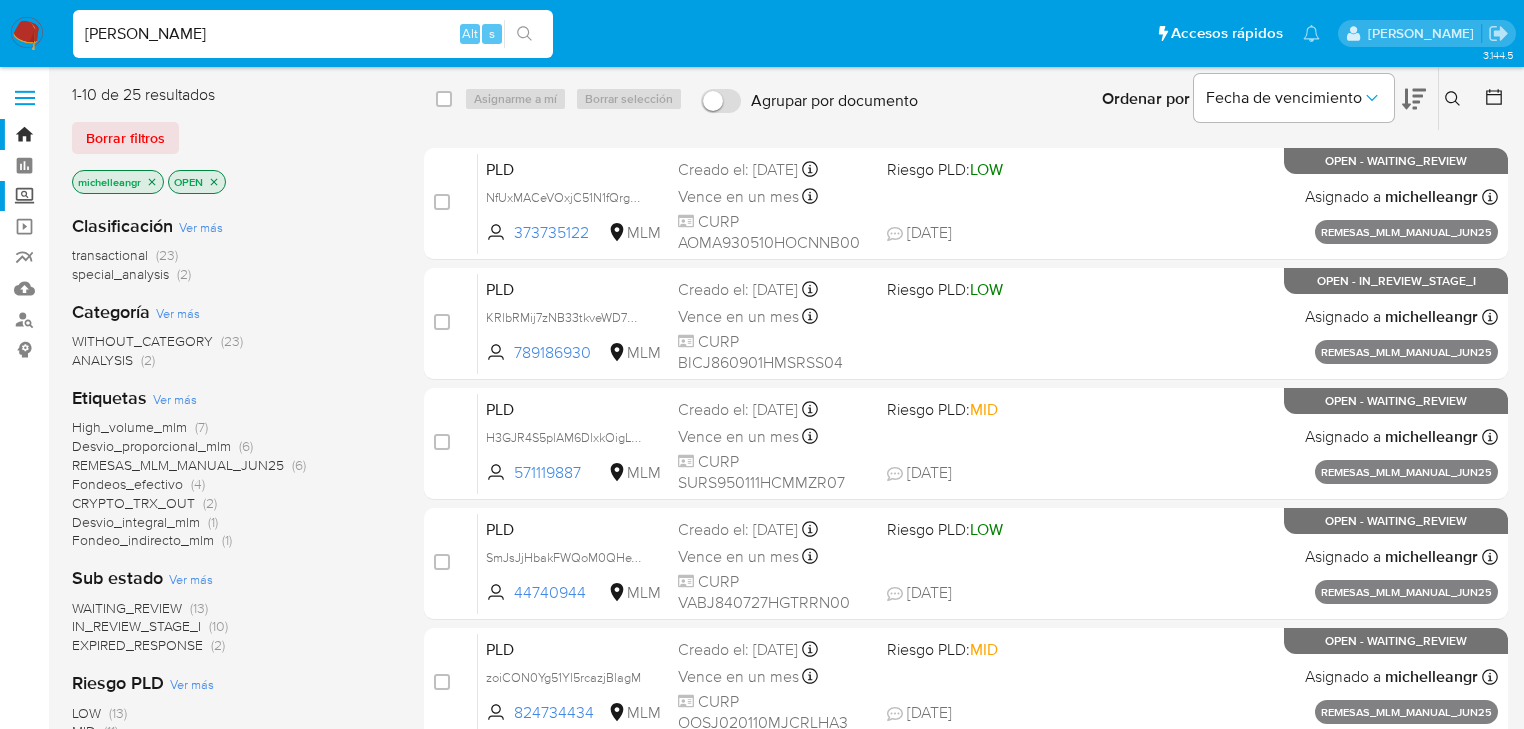 type on "ANGEL FLORES RUBIO" 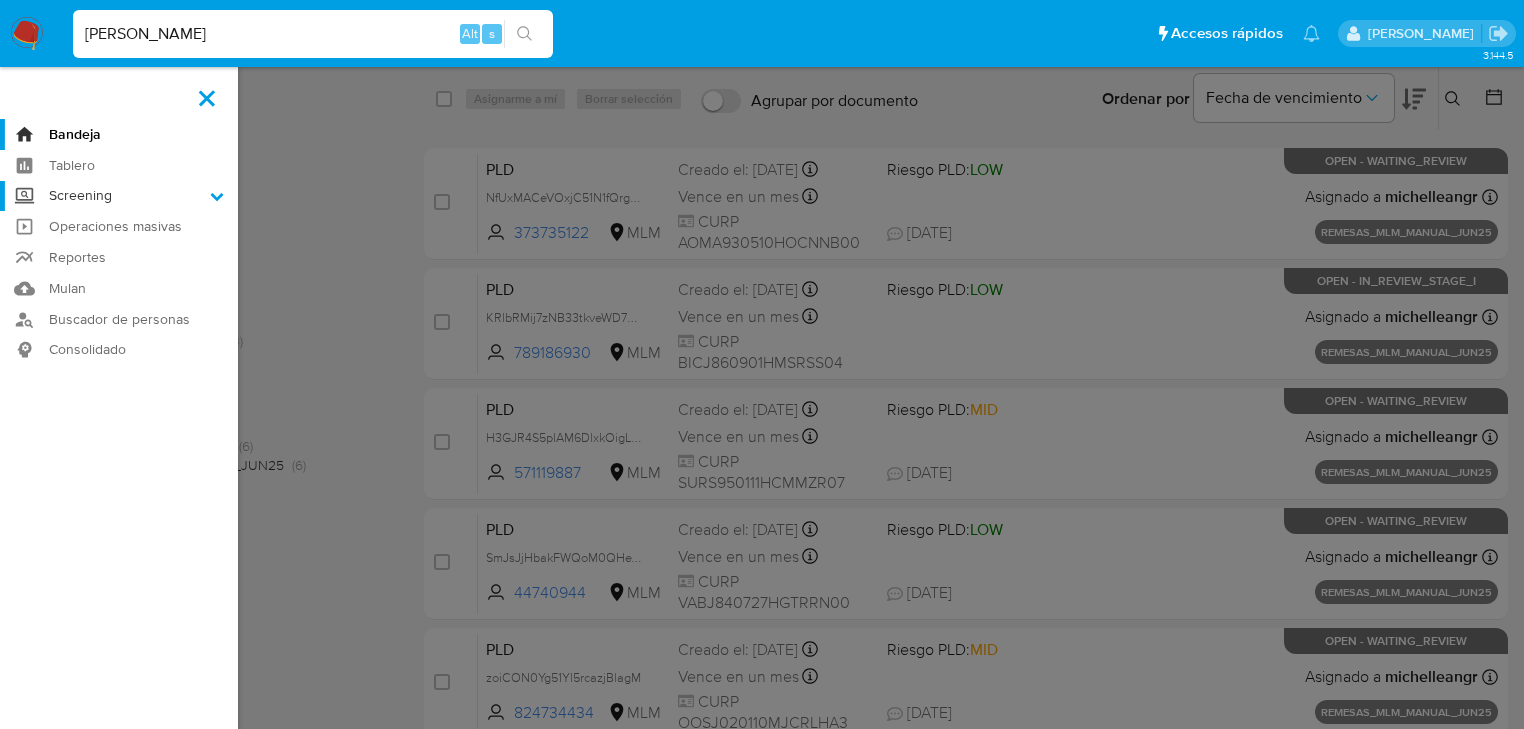 click on "Screening" at bounding box center [0, 0] 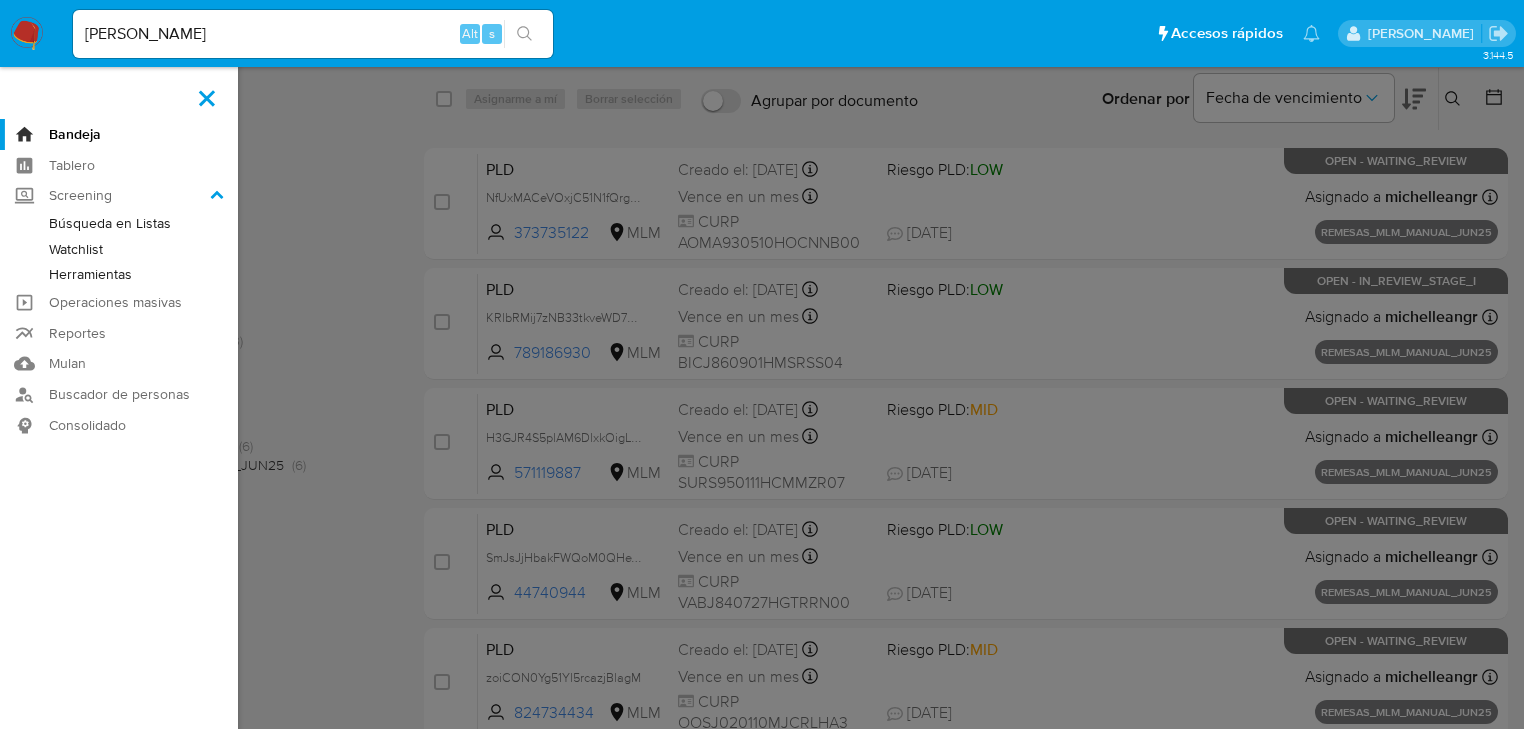 click on "Herramientas" at bounding box center (119, 274) 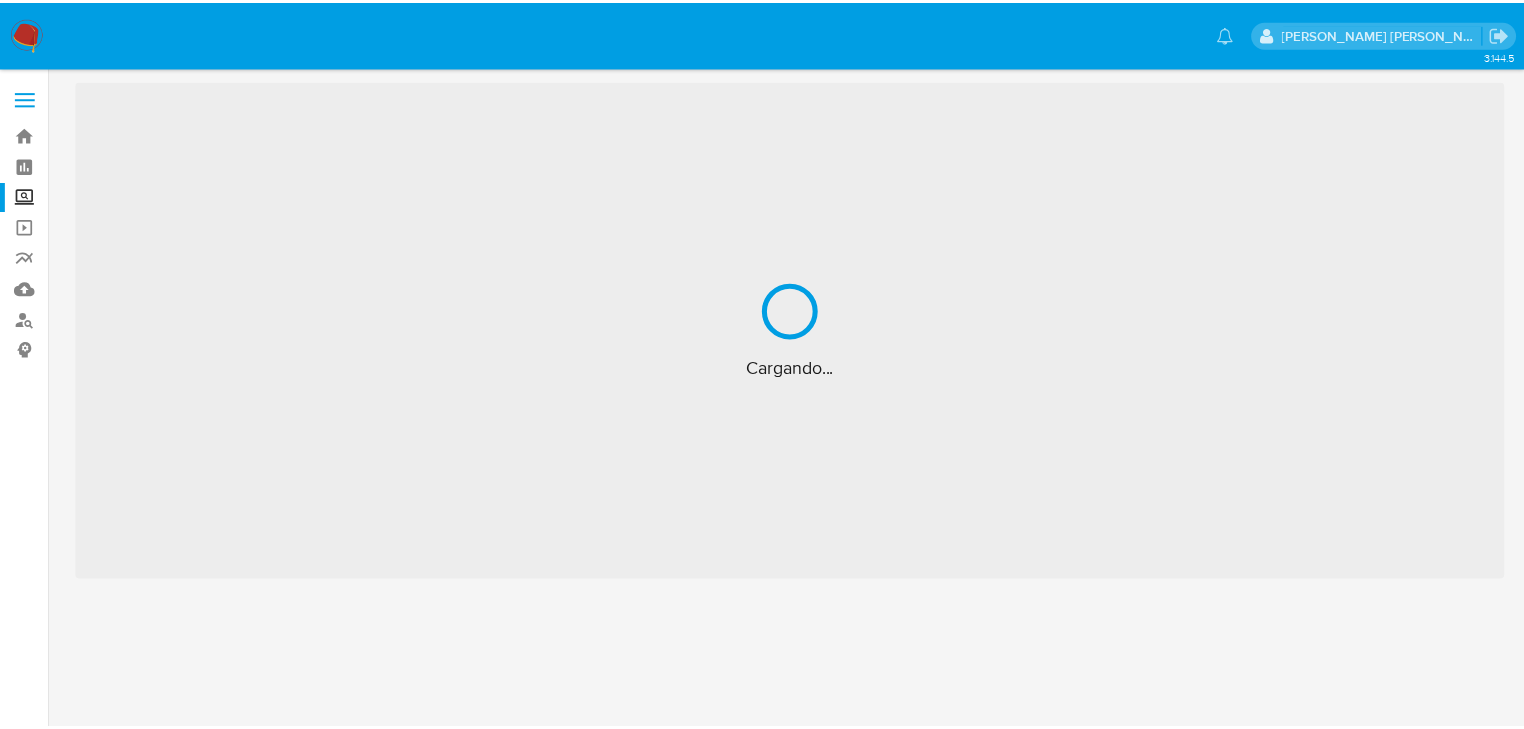 scroll, scrollTop: 0, scrollLeft: 0, axis: both 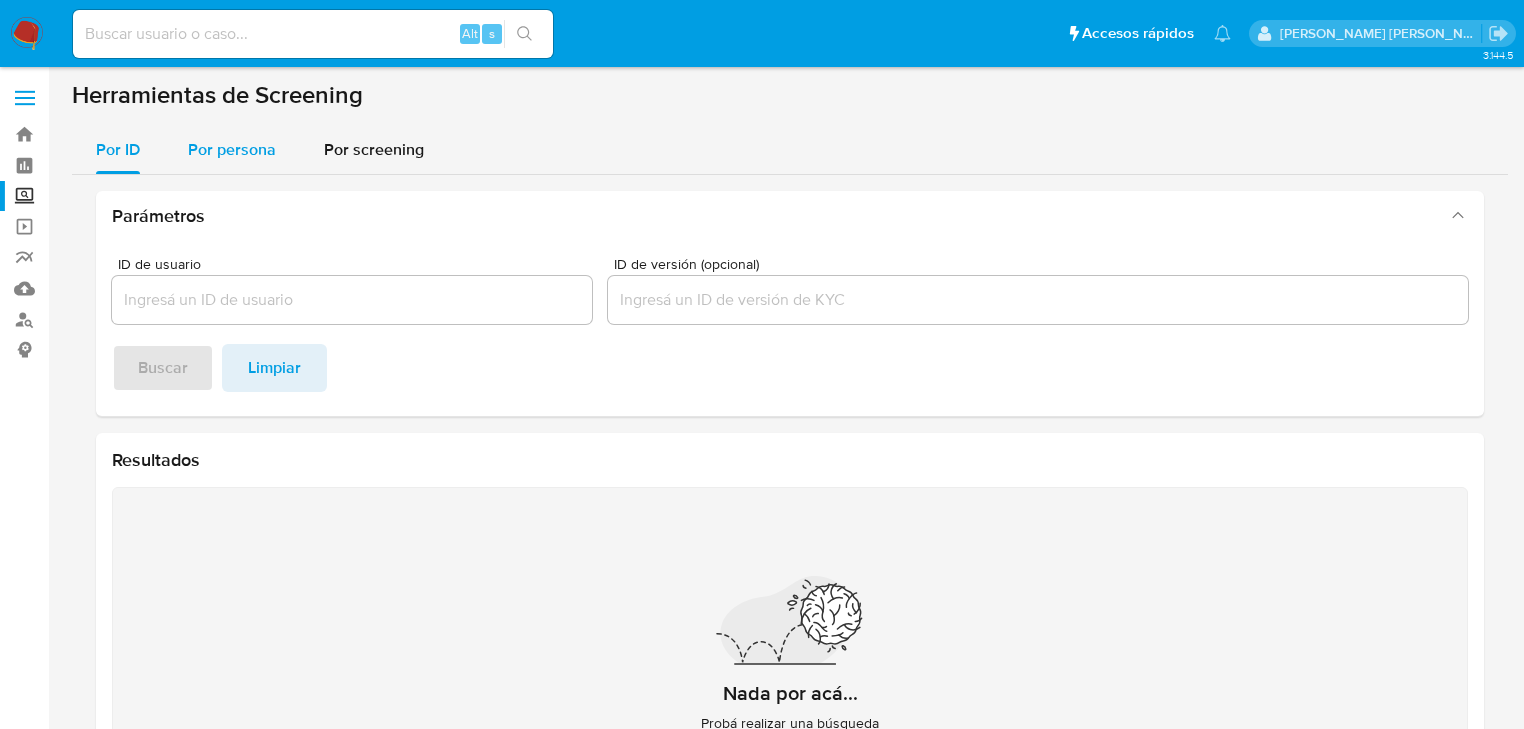 click on "Por persona" at bounding box center (232, 149) 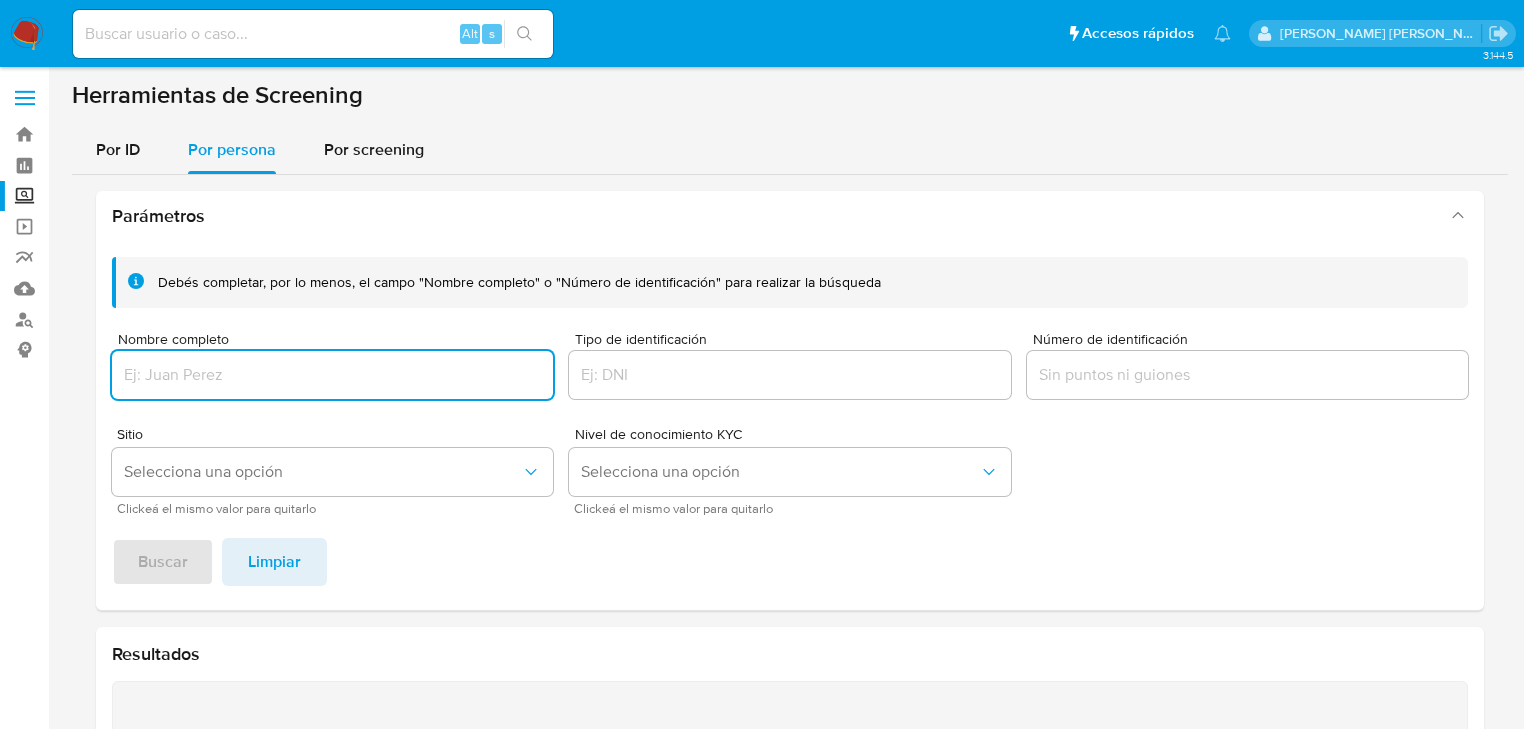 click at bounding box center [332, 375] 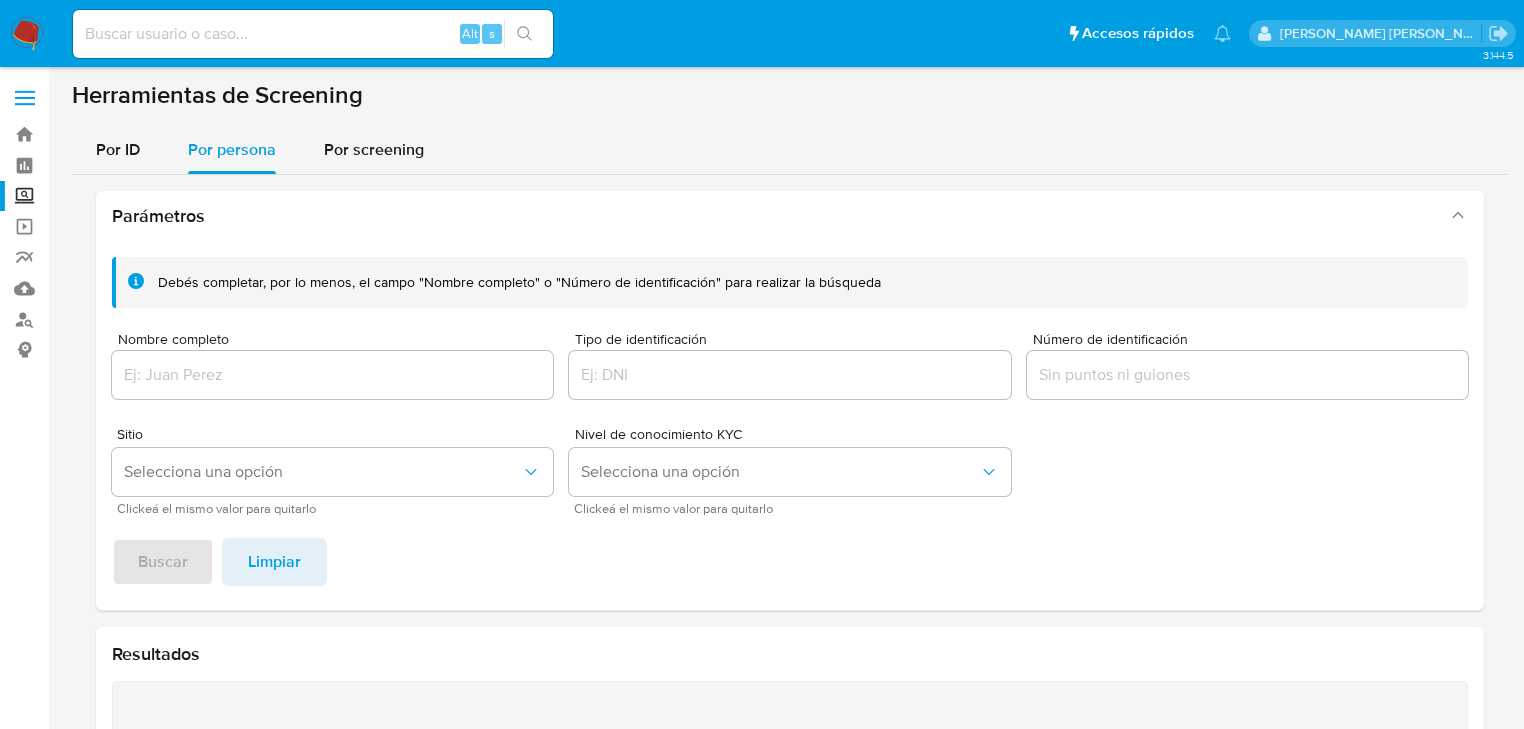 click at bounding box center (332, 375) 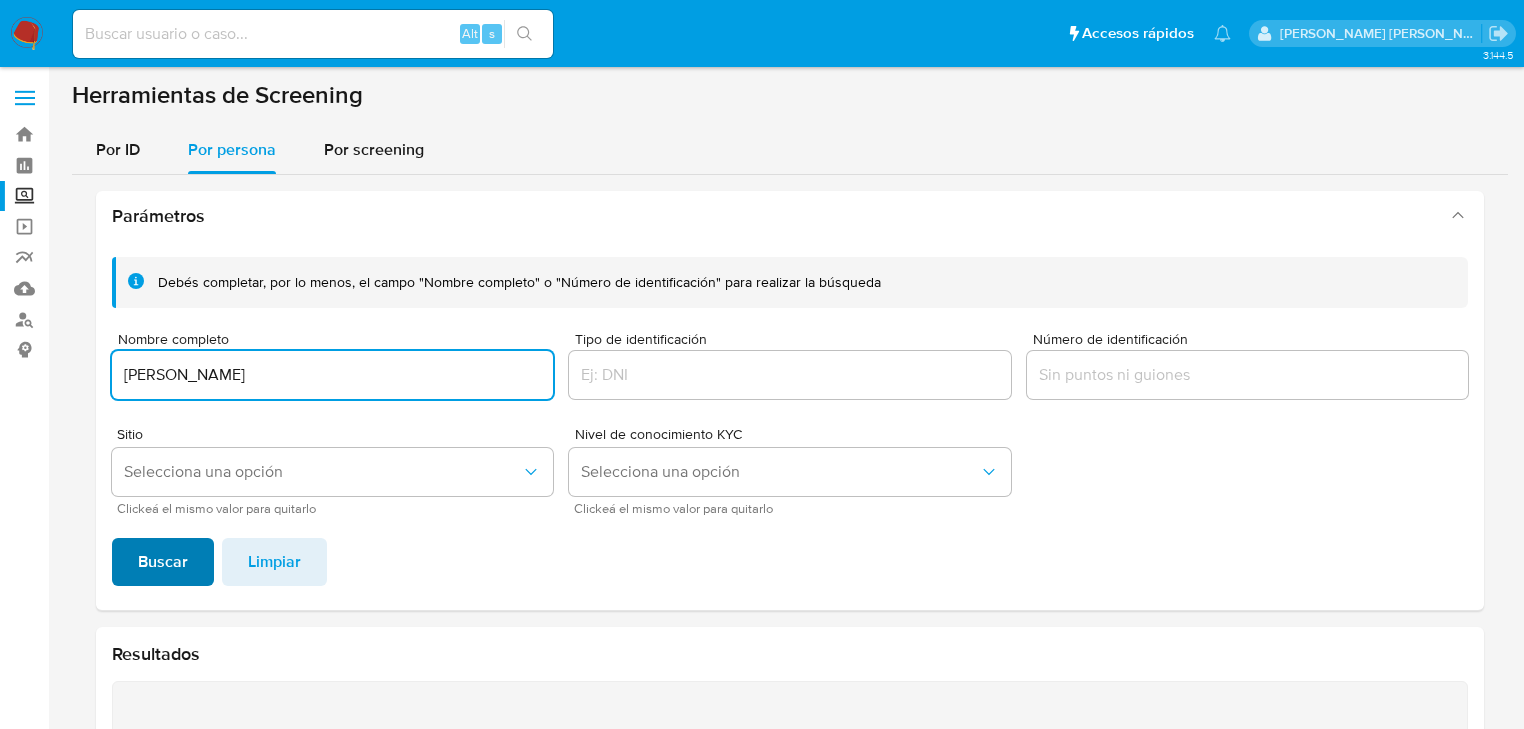 type on "[PERSON_NAME]" 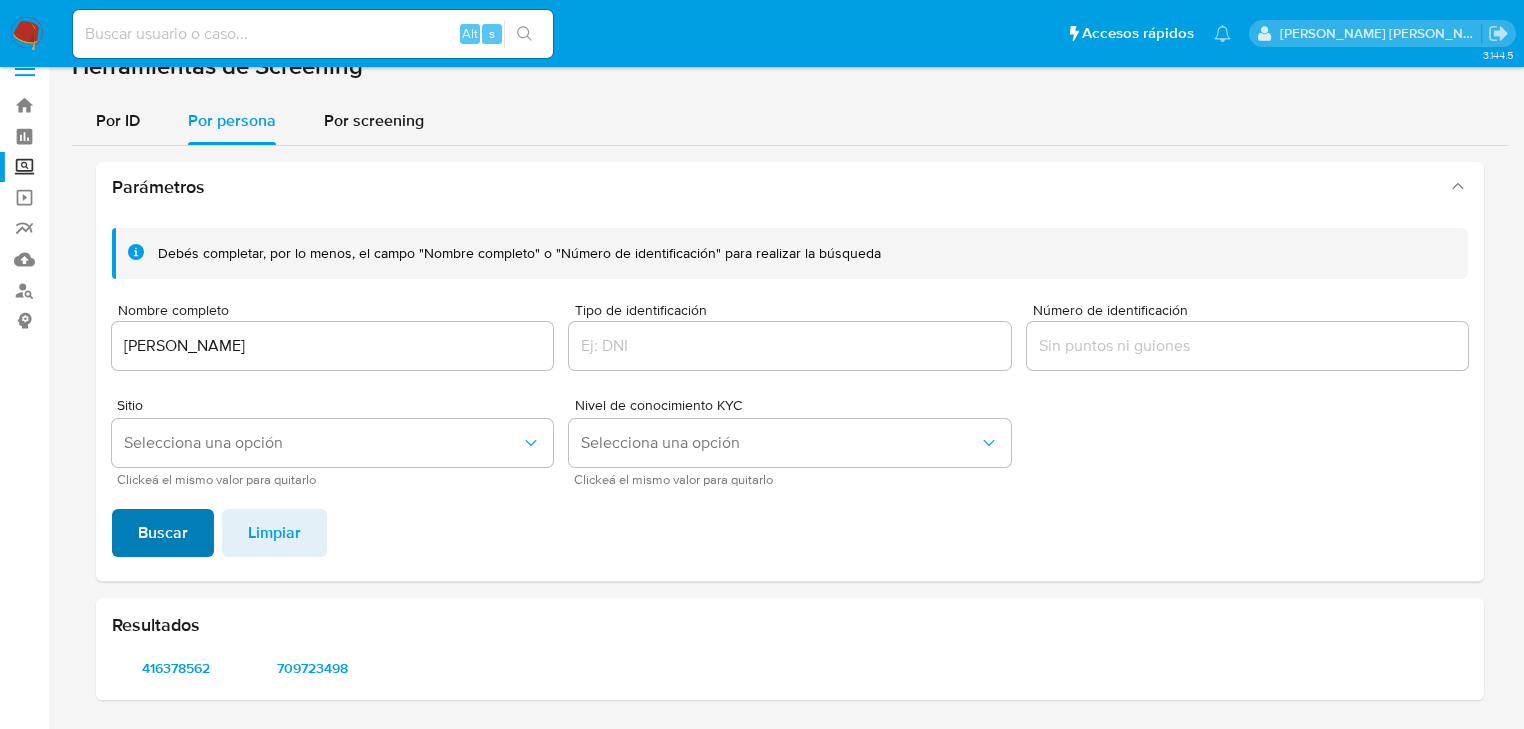 scroll, scrollTop: 28, scrollLeft: 0, axis: vertical 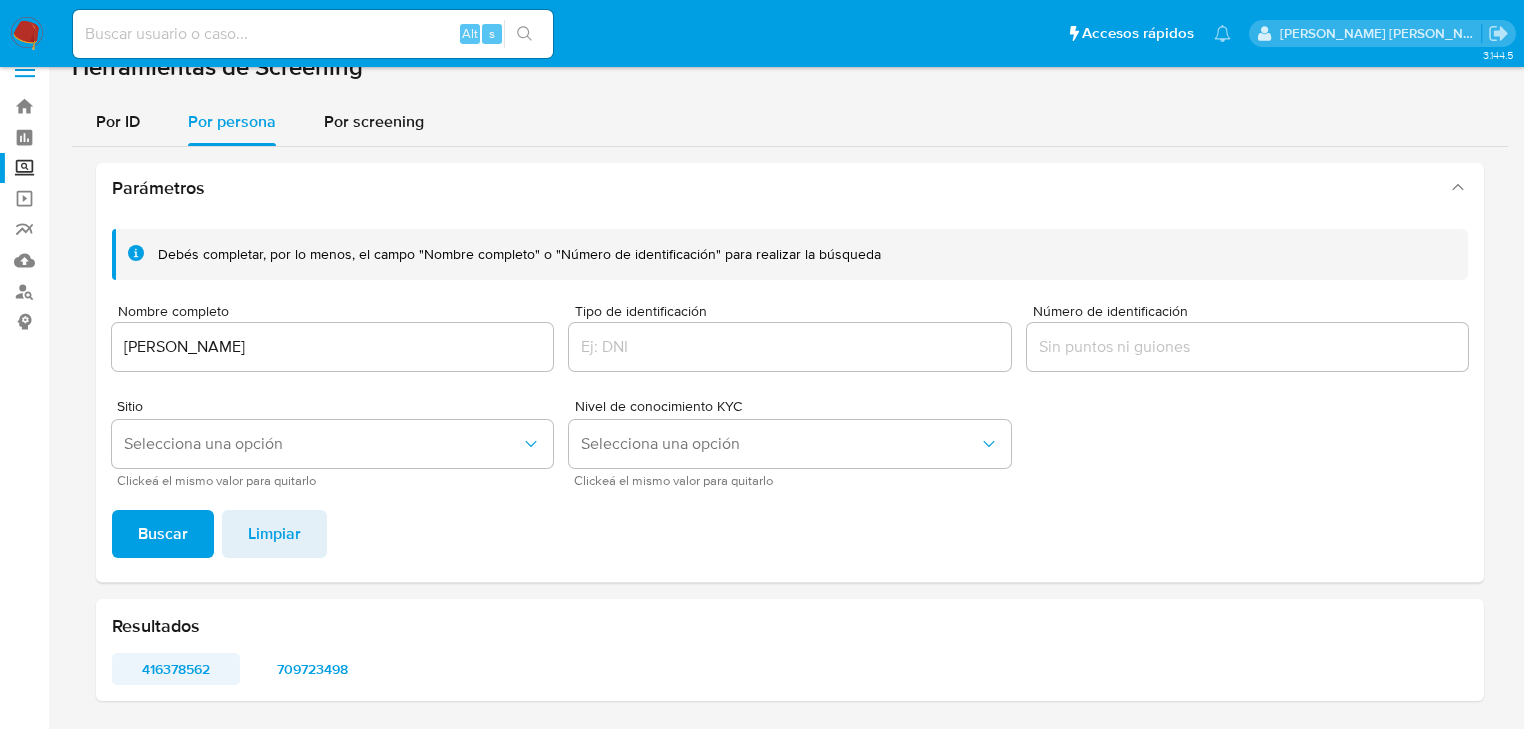 click on "416378562" at bounding box center (176, 669) 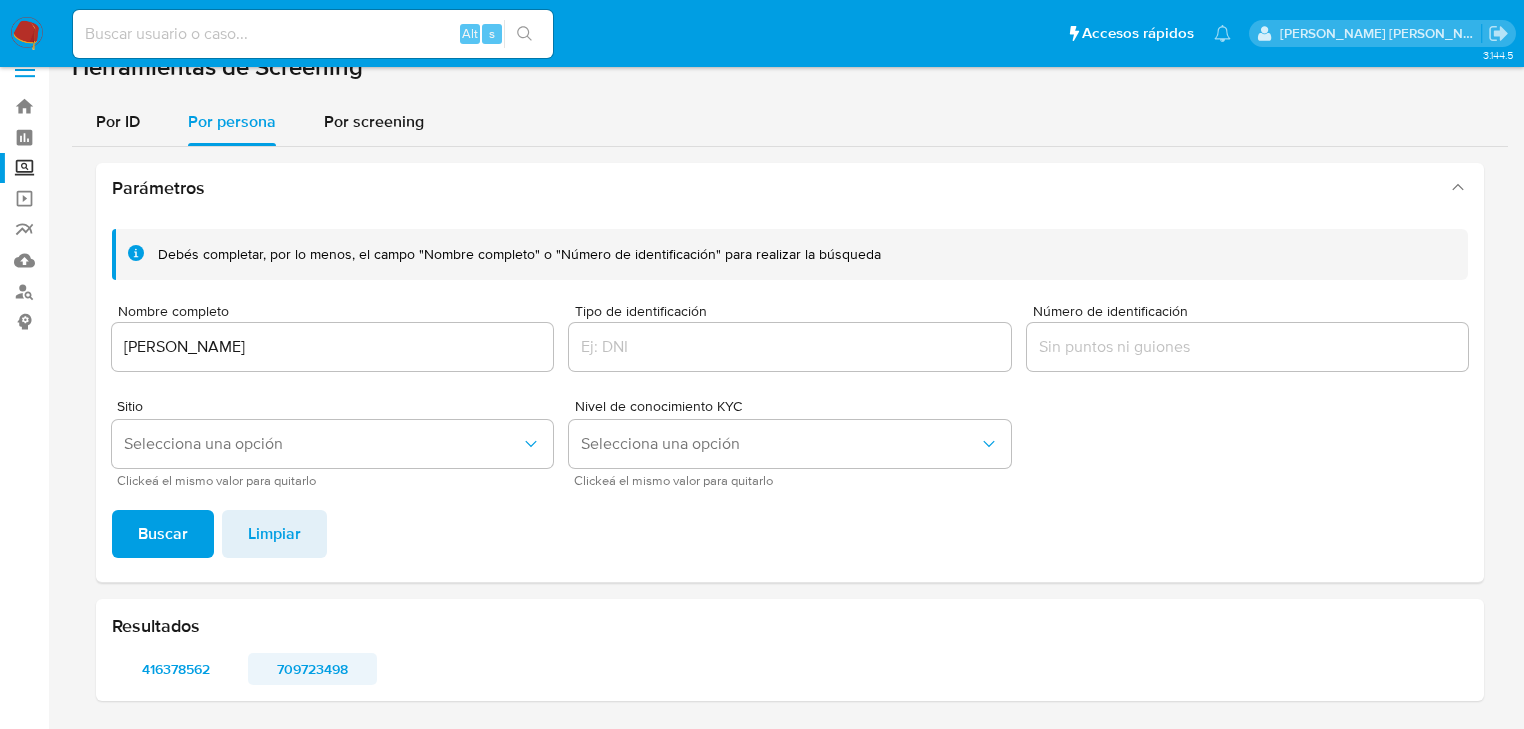 click on "709723498" at bounding box center [312, 669] 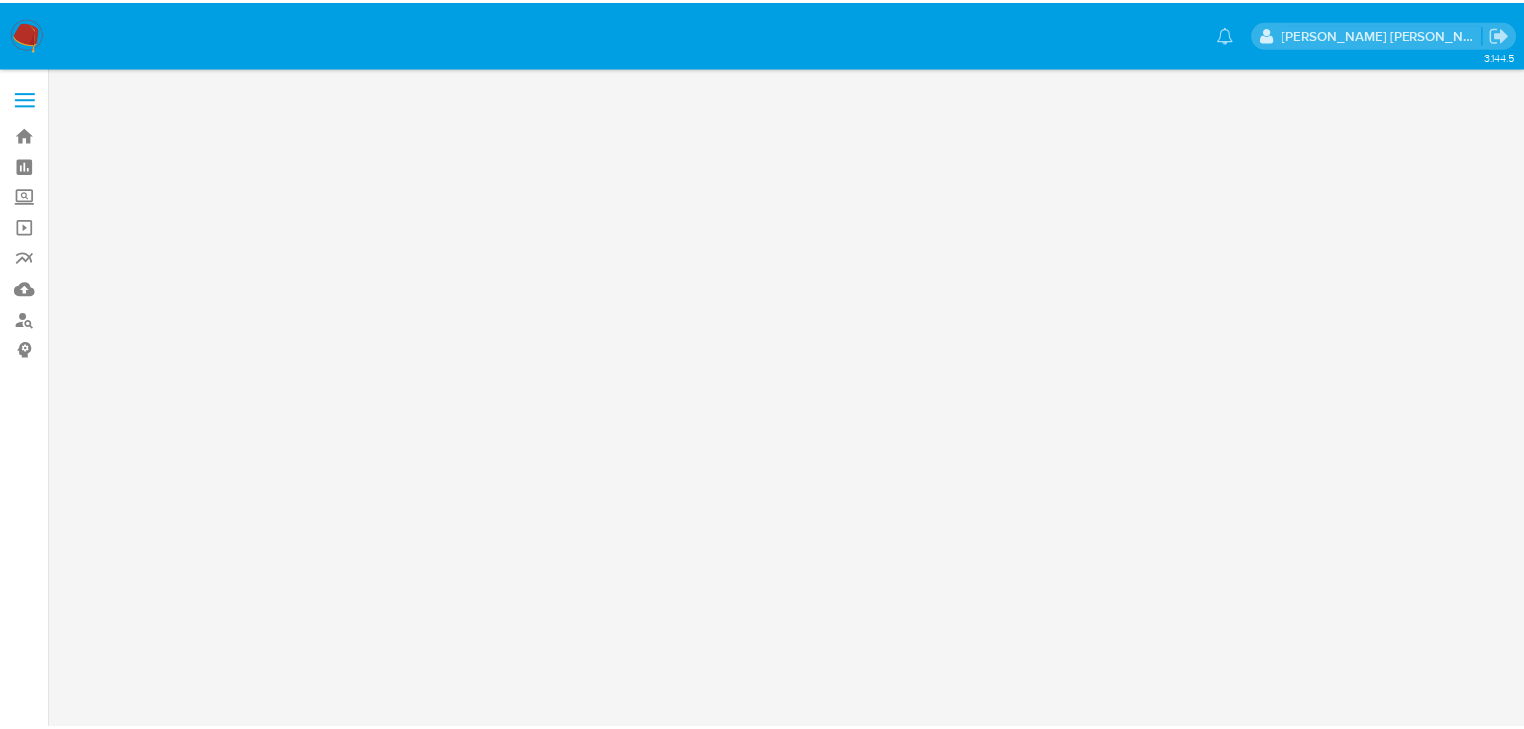 scroll, scrollTop: 0, scrollLeft: 0, axis: both 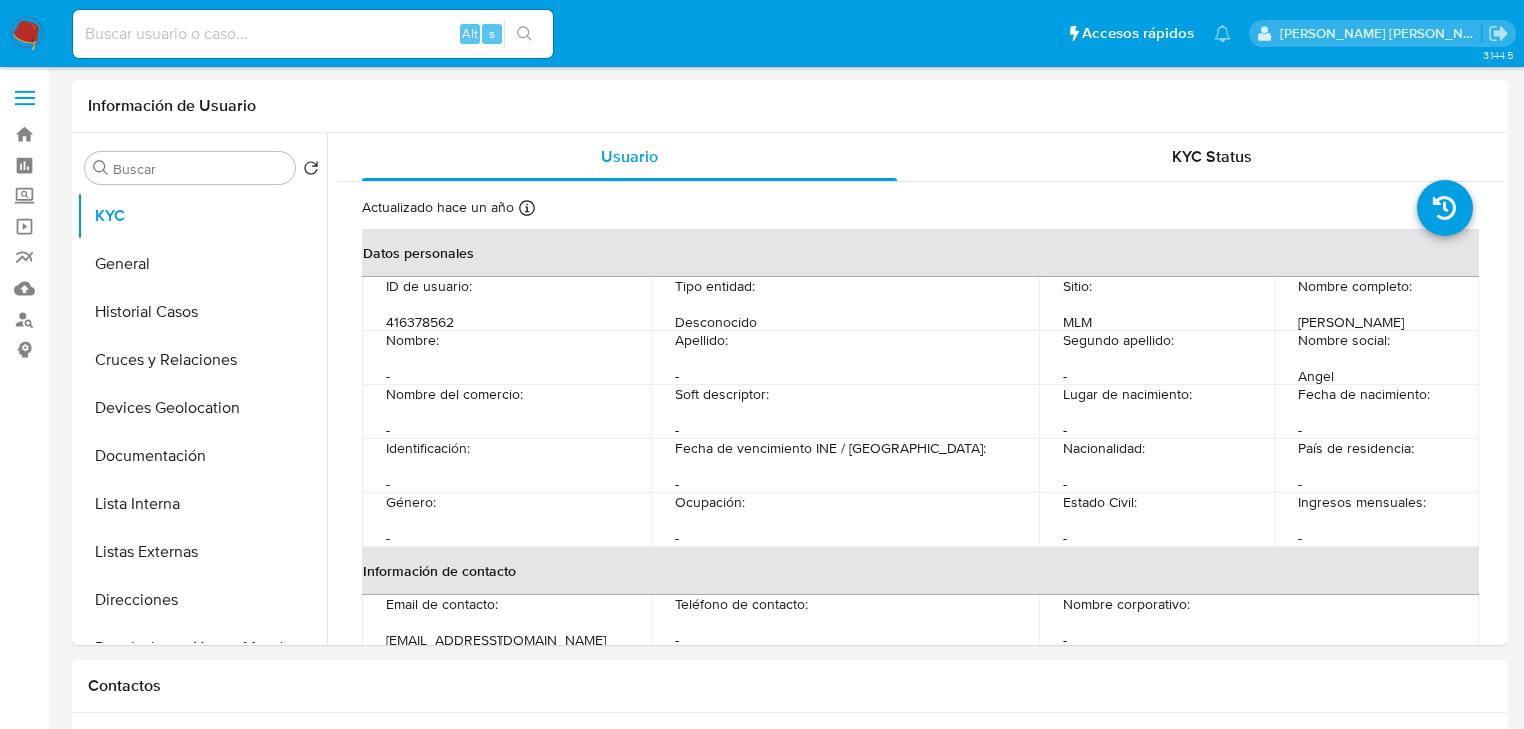 select on "10" 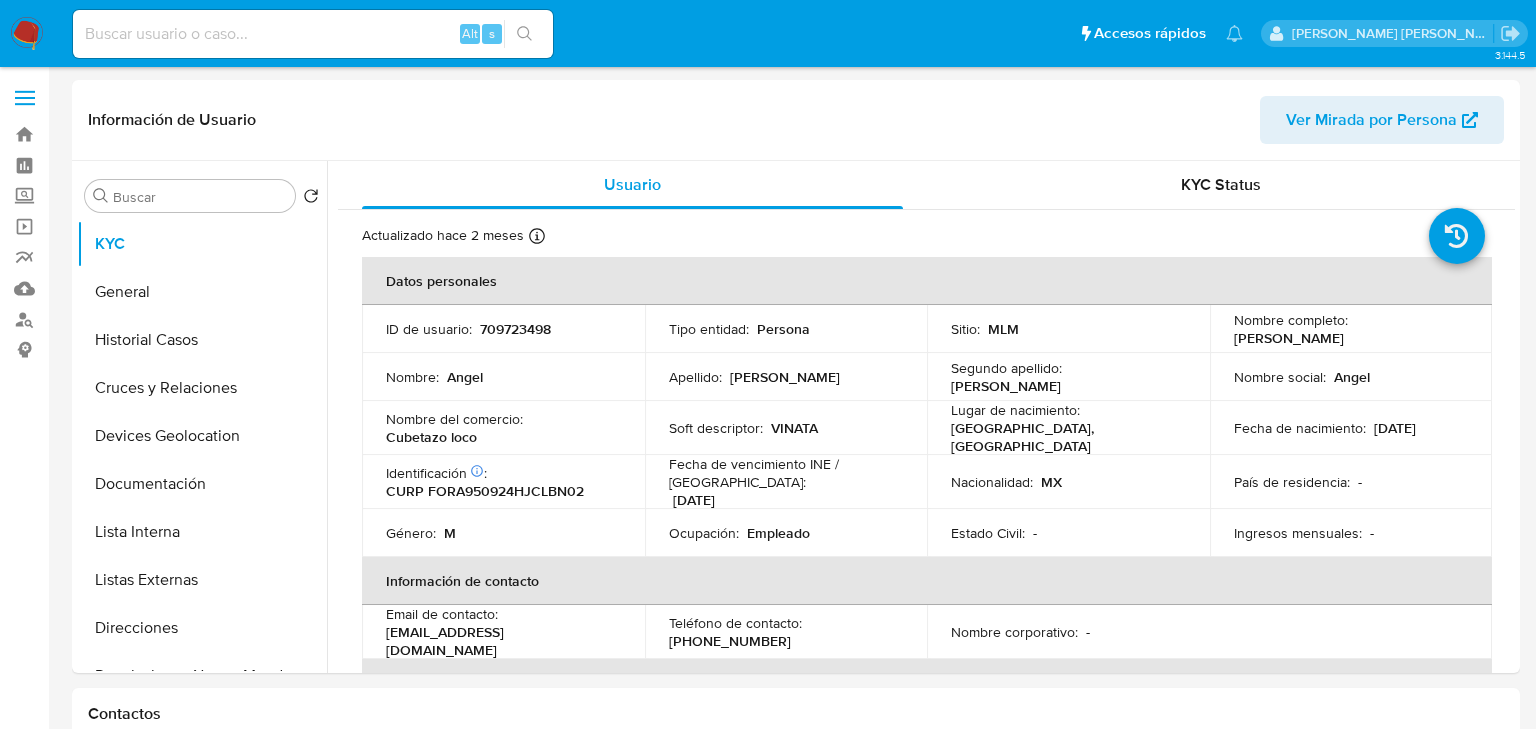 select on "10" 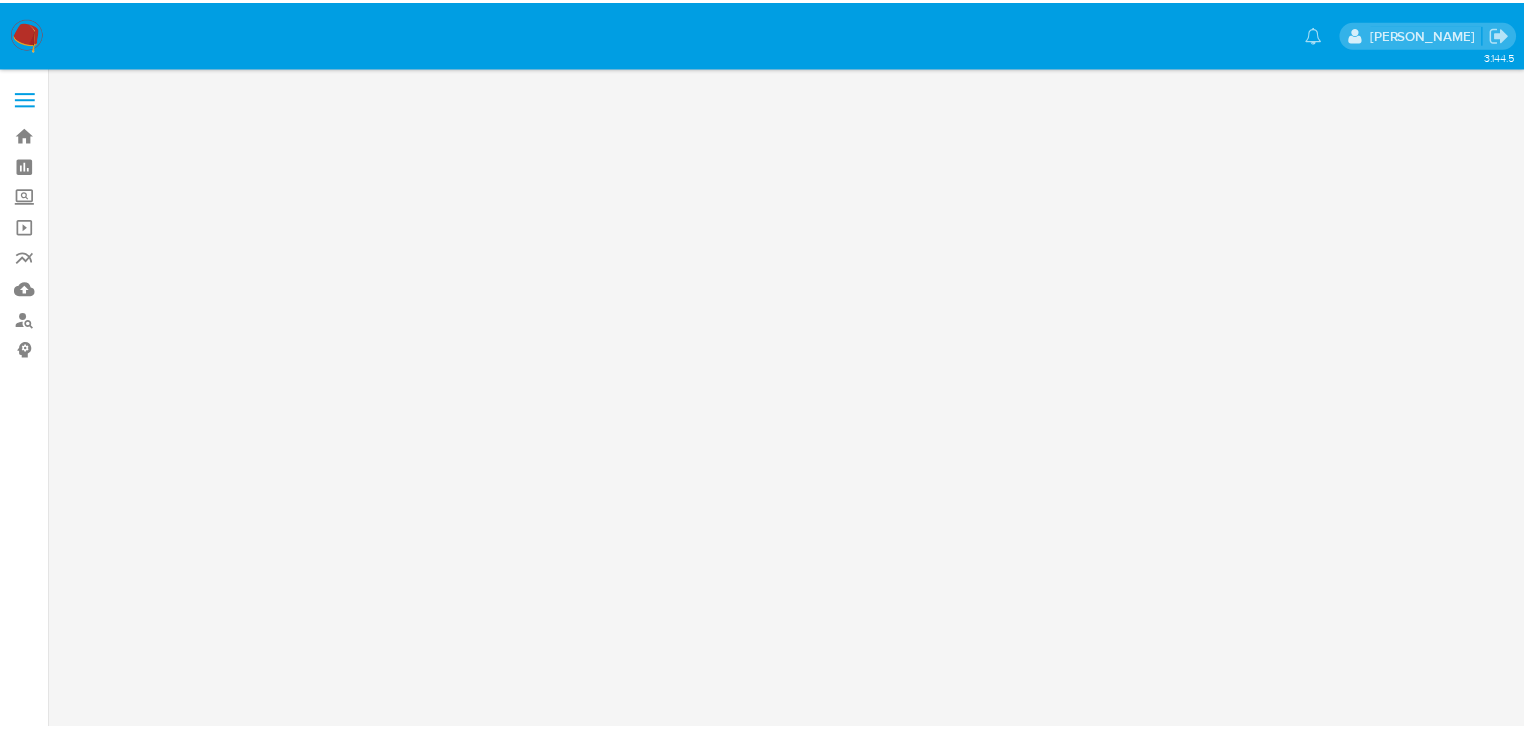 scroll, scrollTop: 0, scrollLeft: 0, axis: both 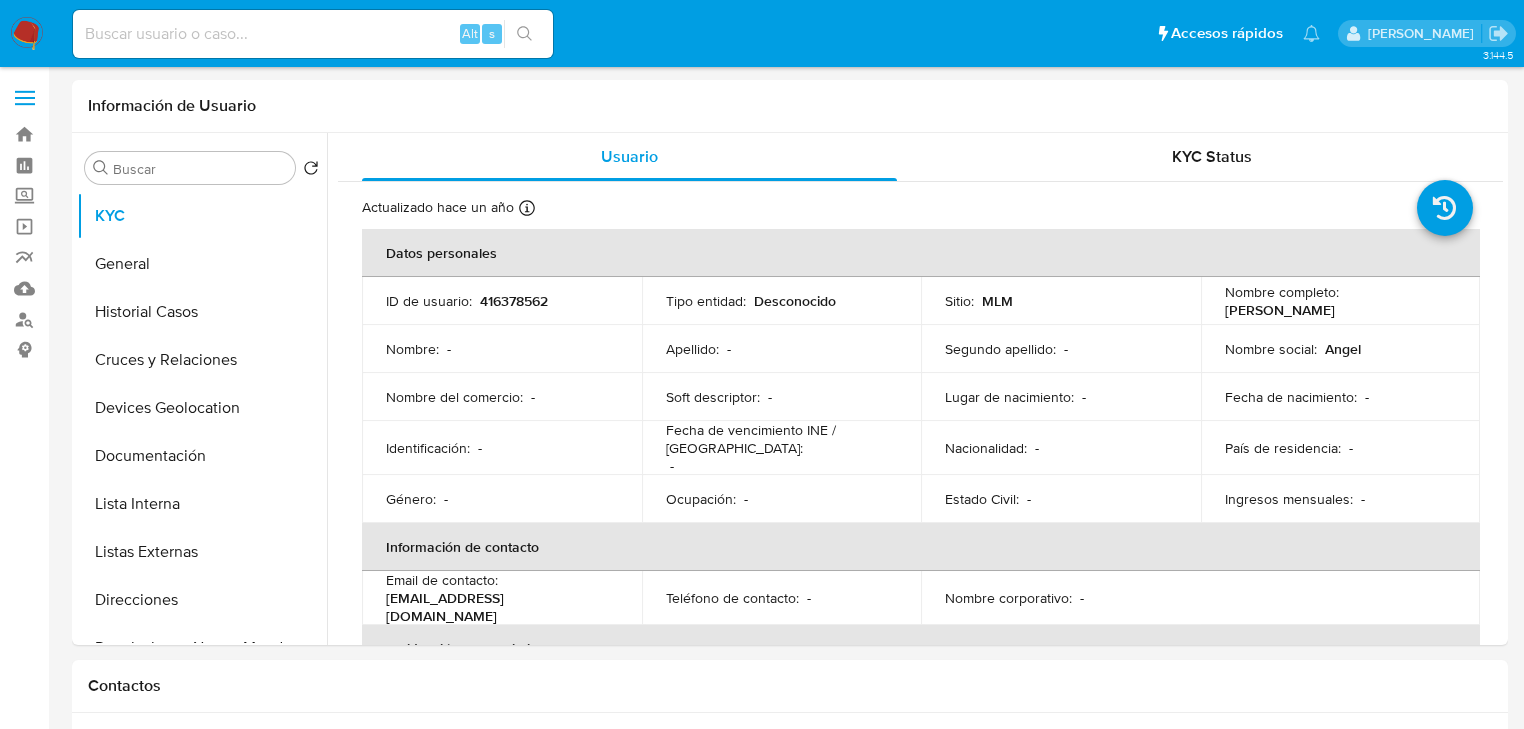 select on "10" 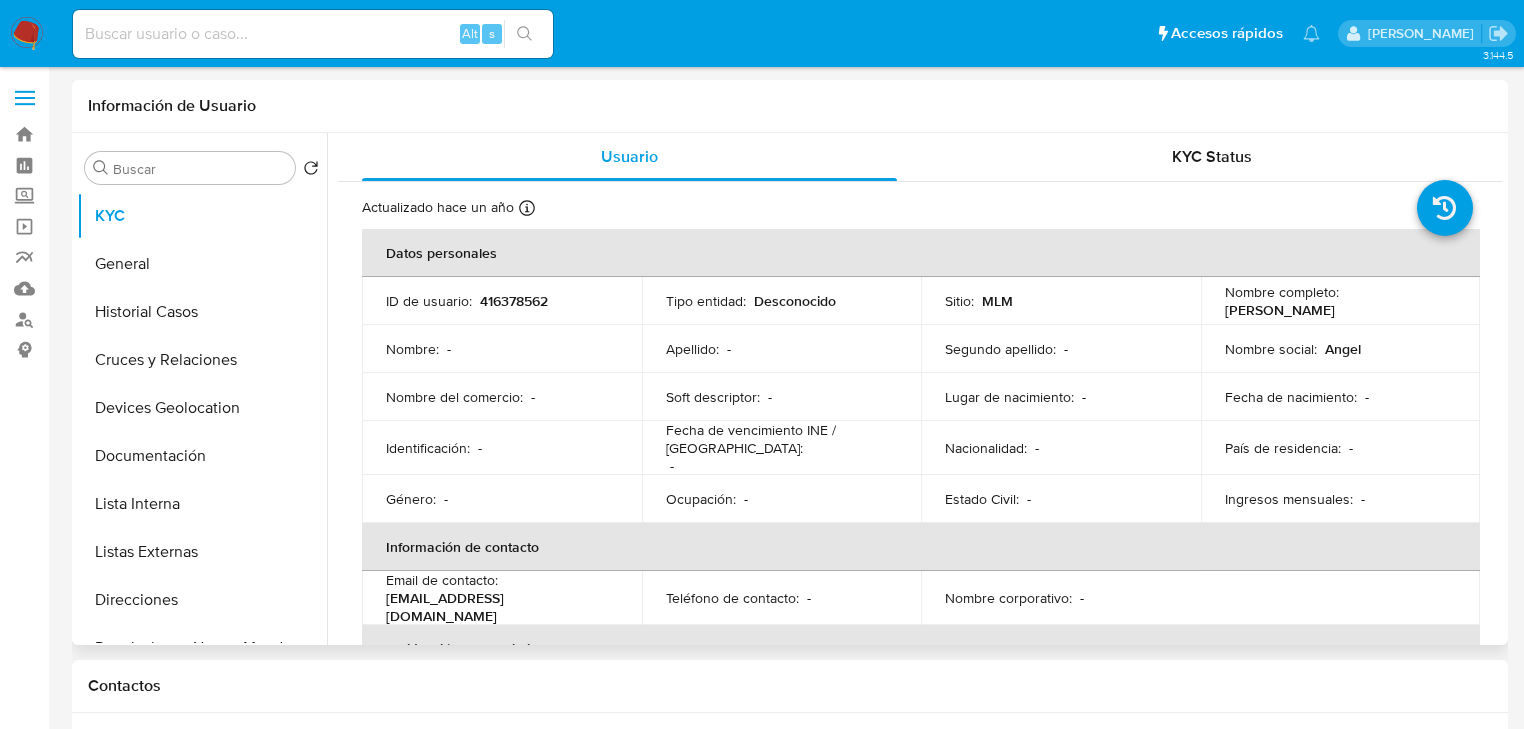 click on "Soft descriptor :    -" at bounding box center [782, 397] 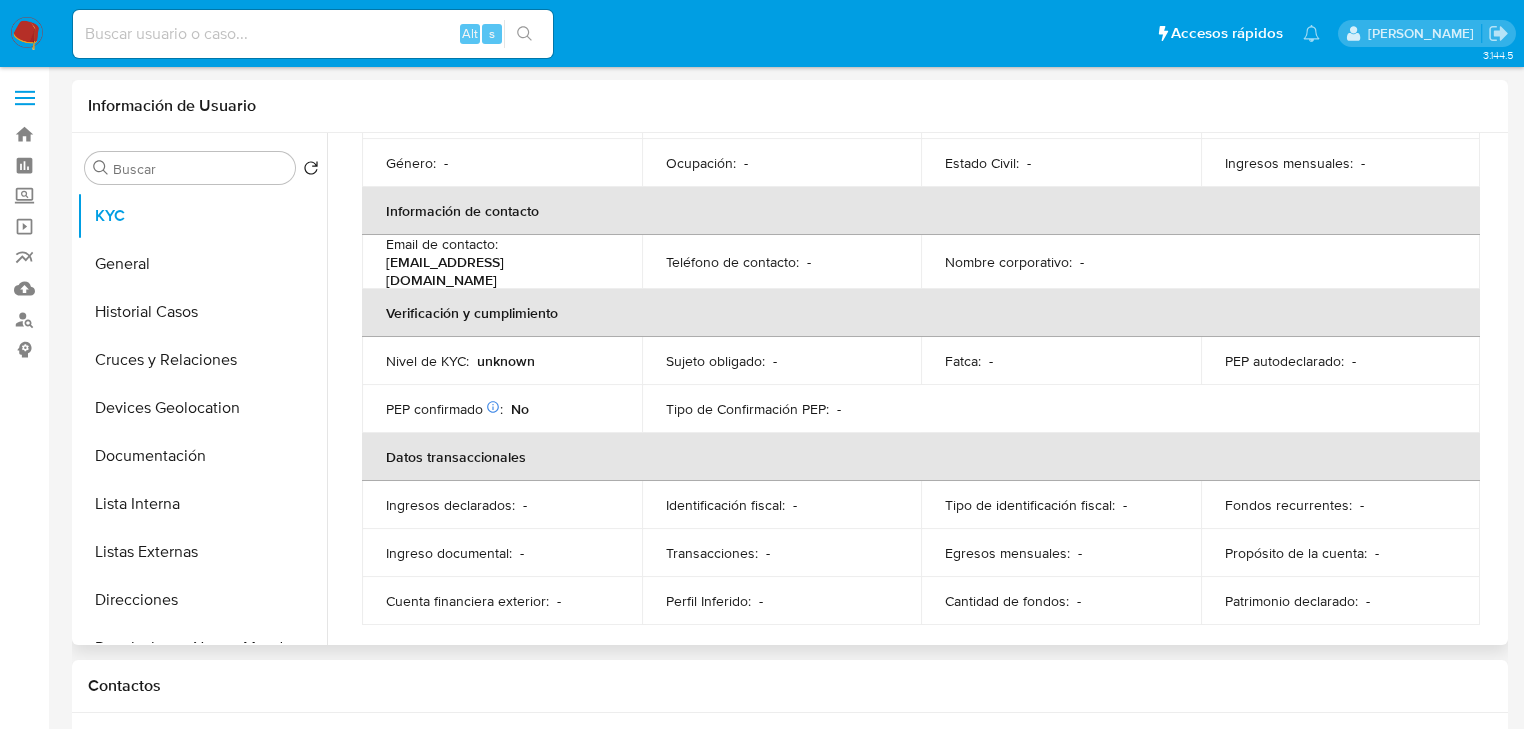 scroll, scrollTop: 341, scrollLeft: 0, axis: vertical 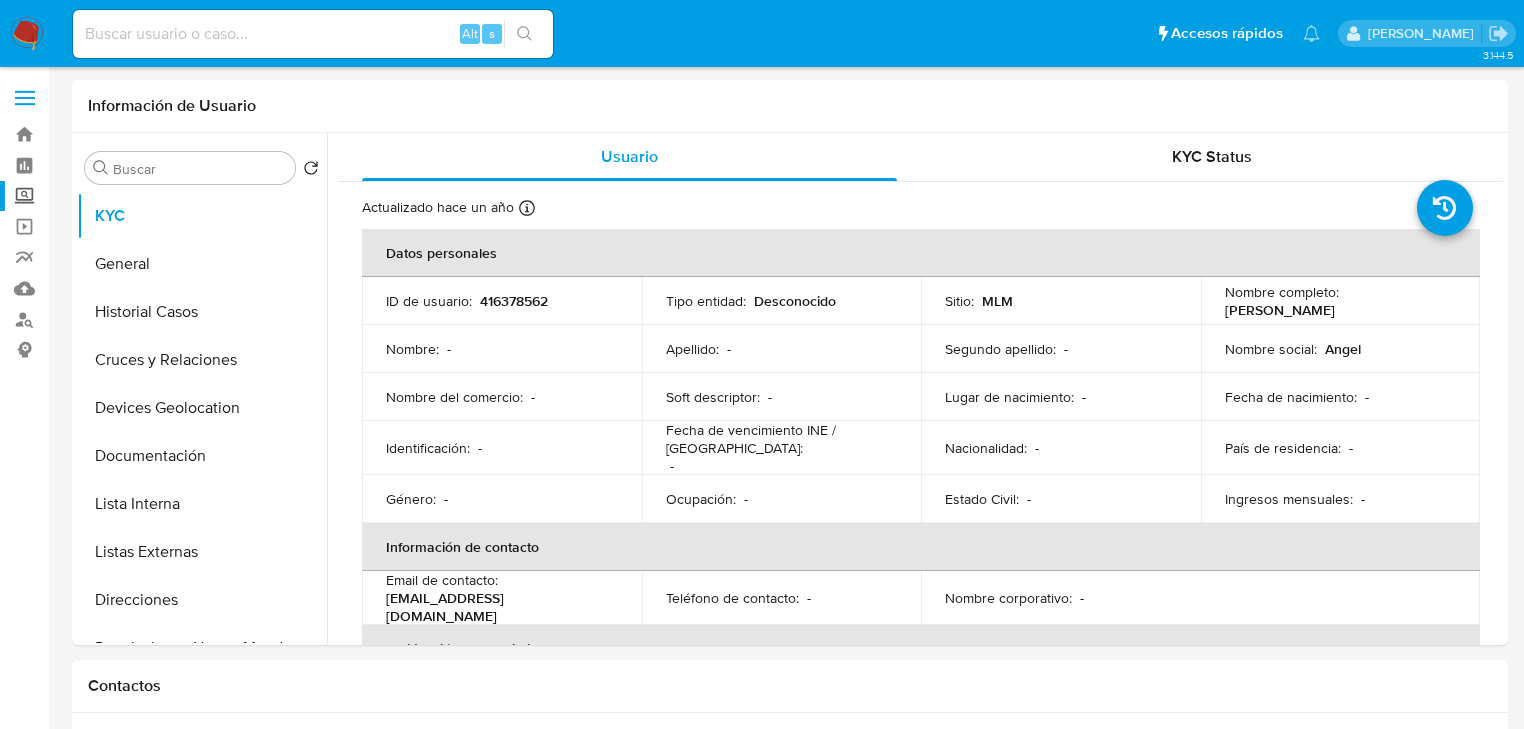 click on "Screening" at bounding box center [119, 196] 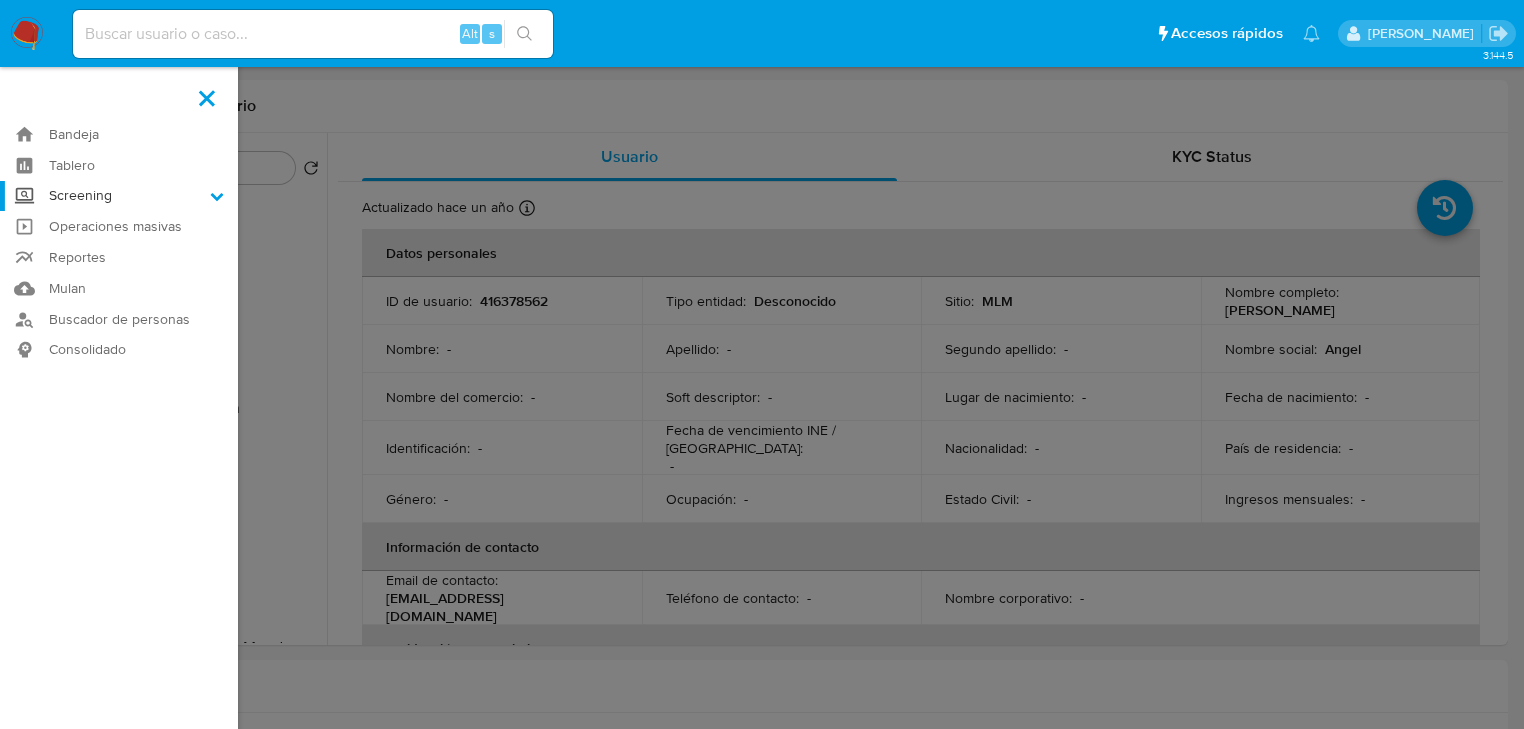 click on "Screening" at bounding box center (0, 0) 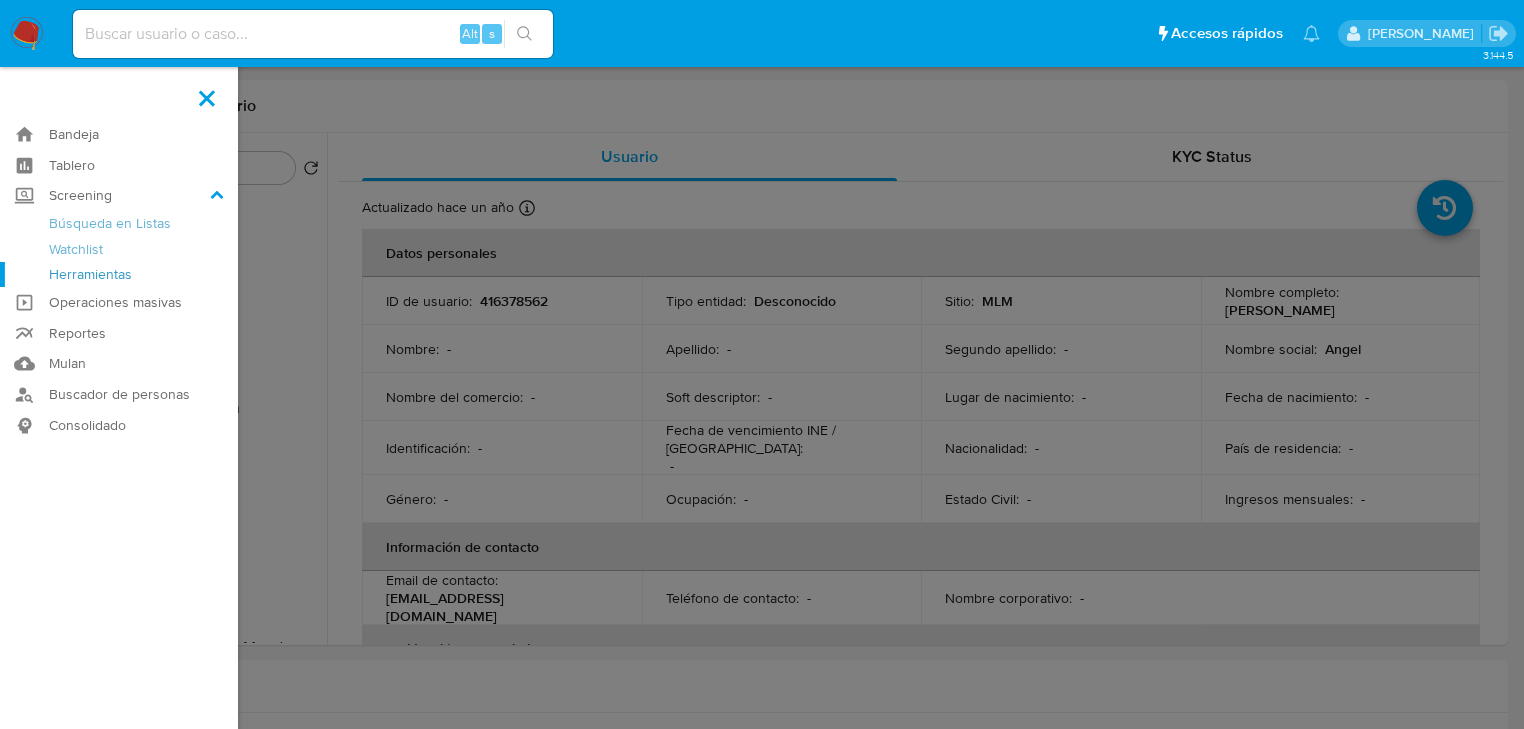 click on "Herramientas" at bounding box center [119, 274] 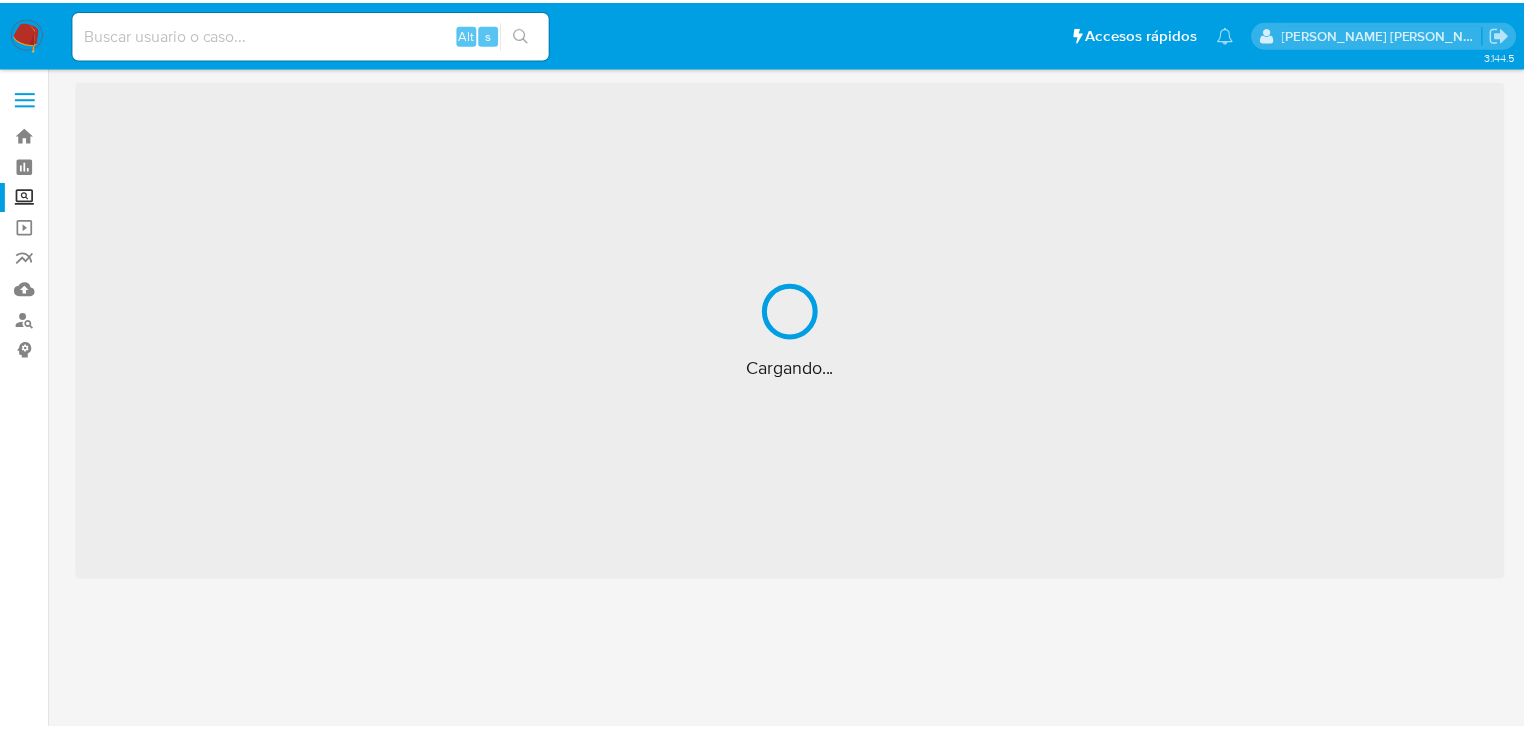scroll, scrollTop: 0, scrollLeft: 0, axis: both 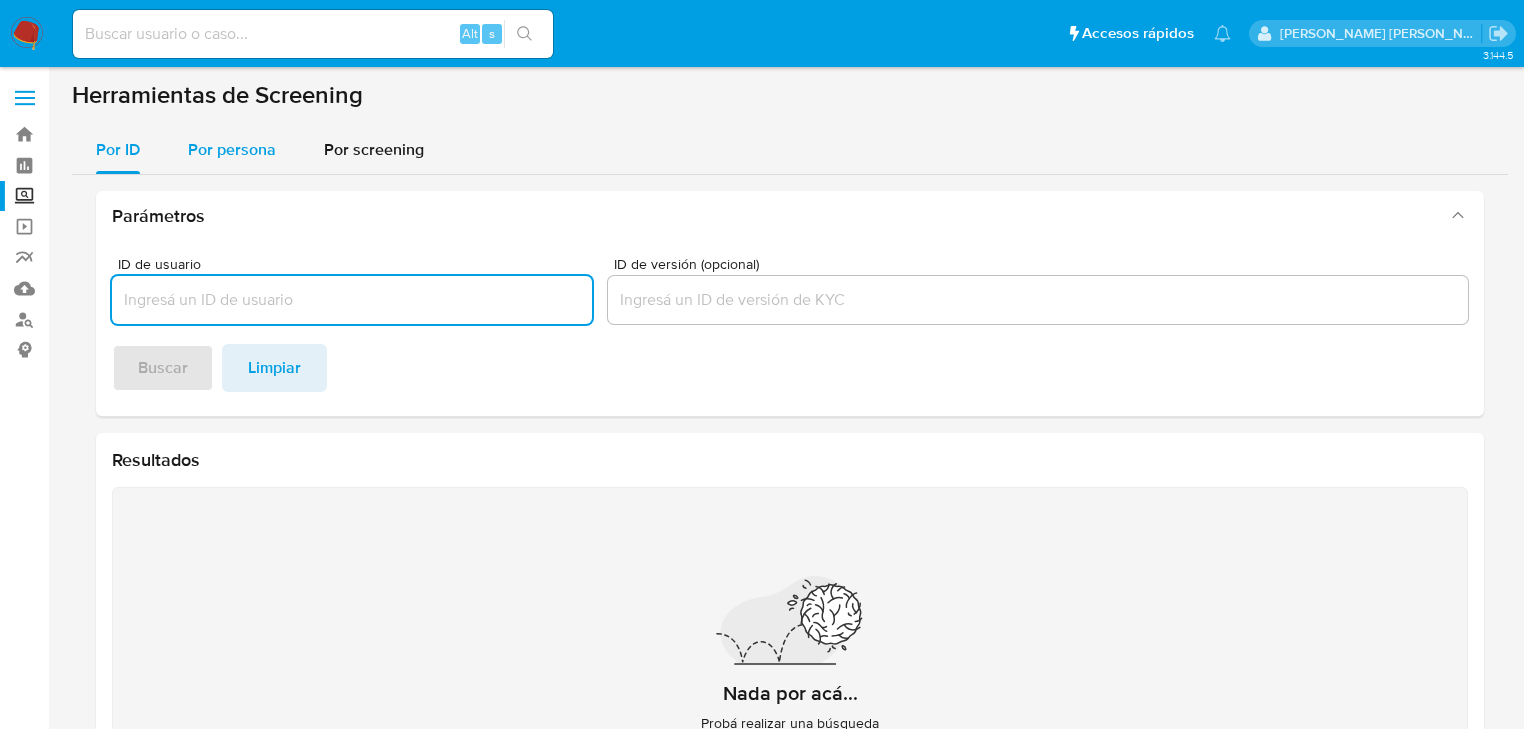 drag, startPoint x: 220, startPoint y: 148, endPoint x: 218, endPoint y: 163, distance: 15.132746 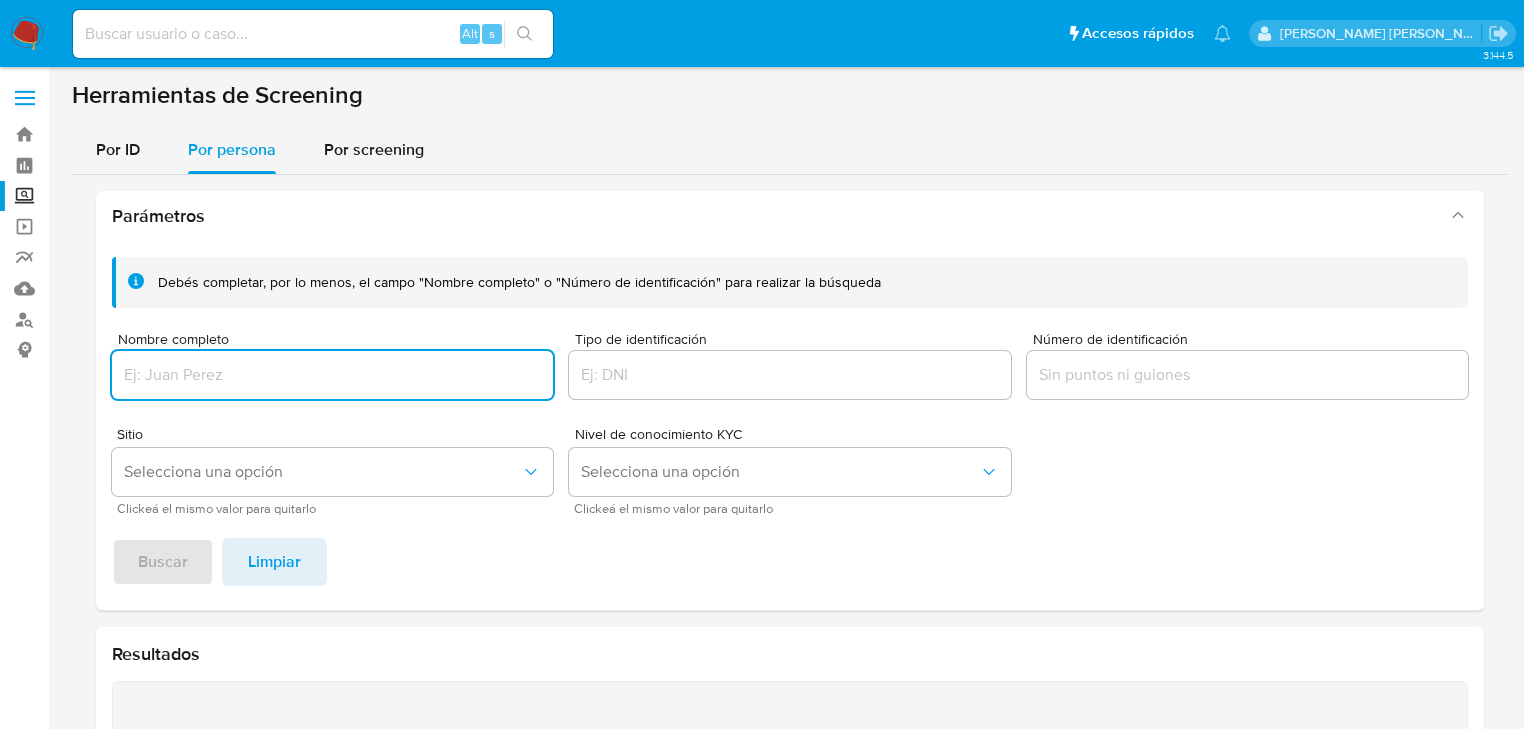 click at bounding box center (332, 375) 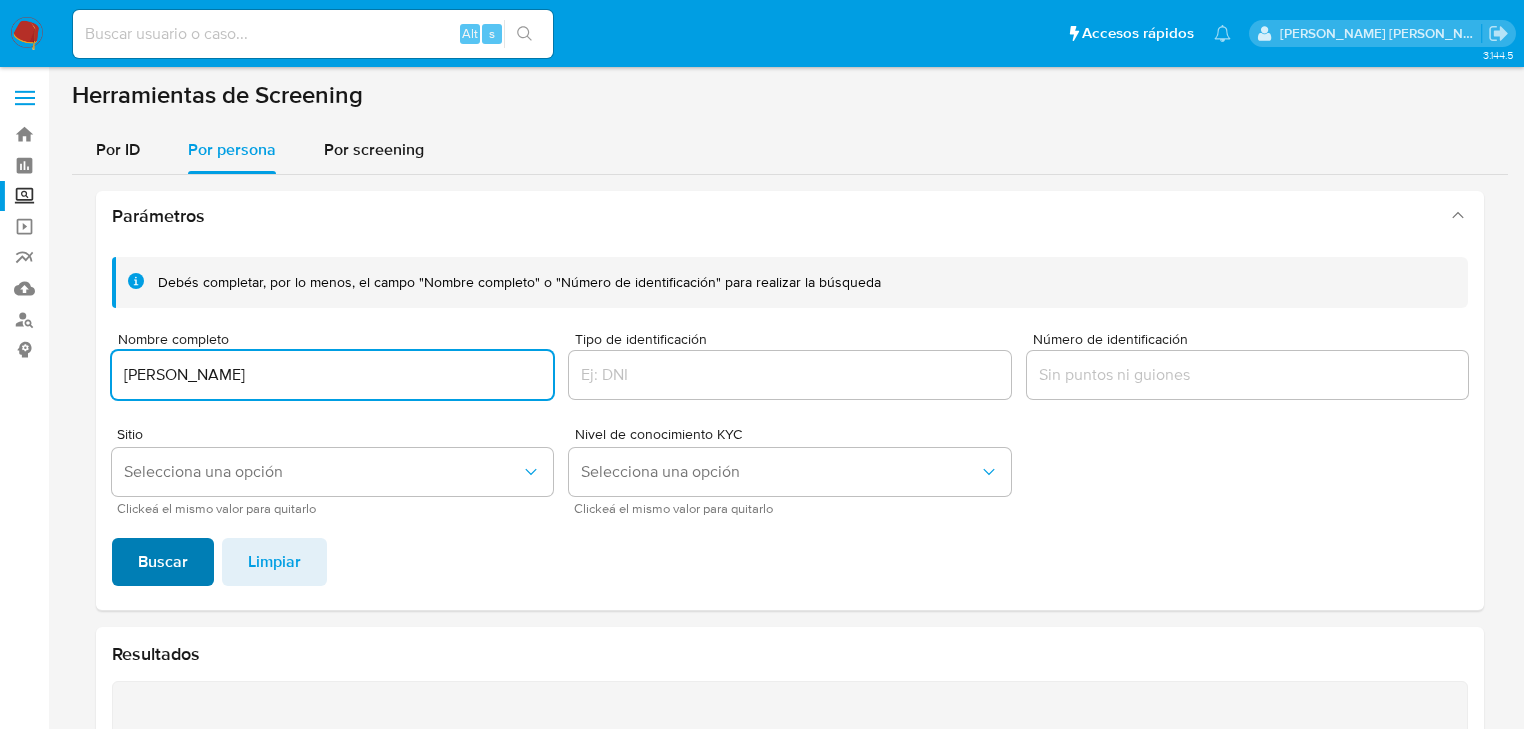 type on "[PERSON_NAME]" 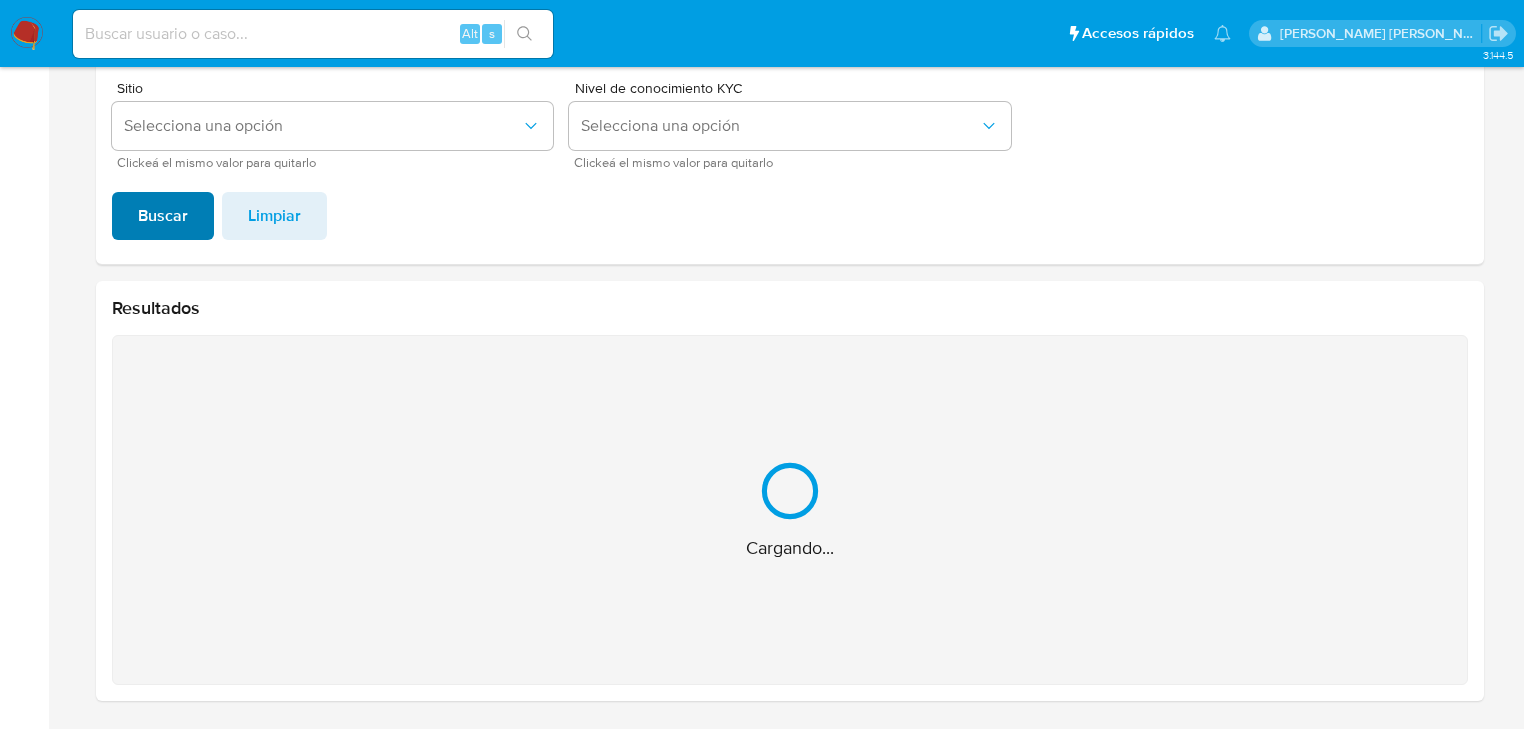 scroll, scrollTop: 28, scrollLeft: 0, axis: vertical 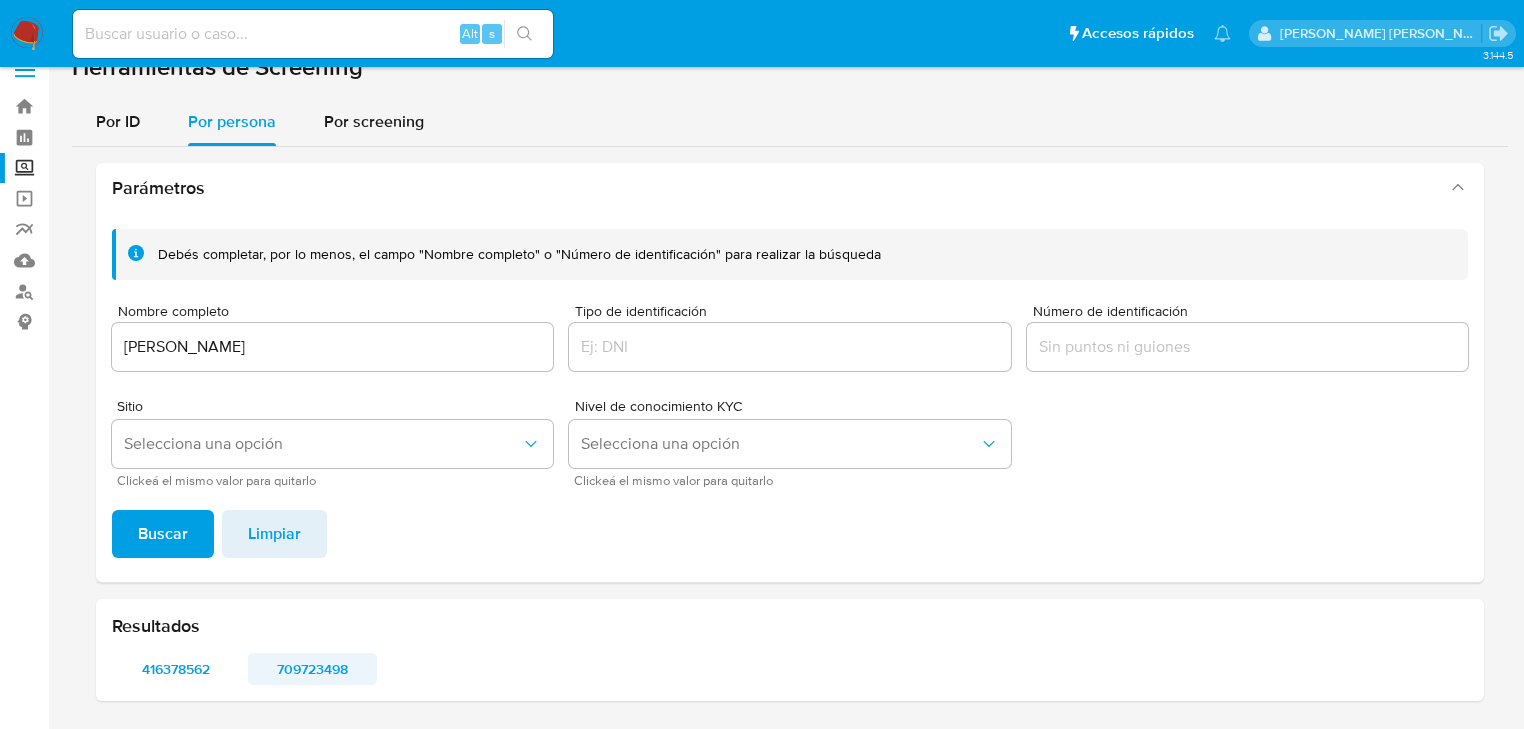 click on "709723498" at bounding box center [312, 669] 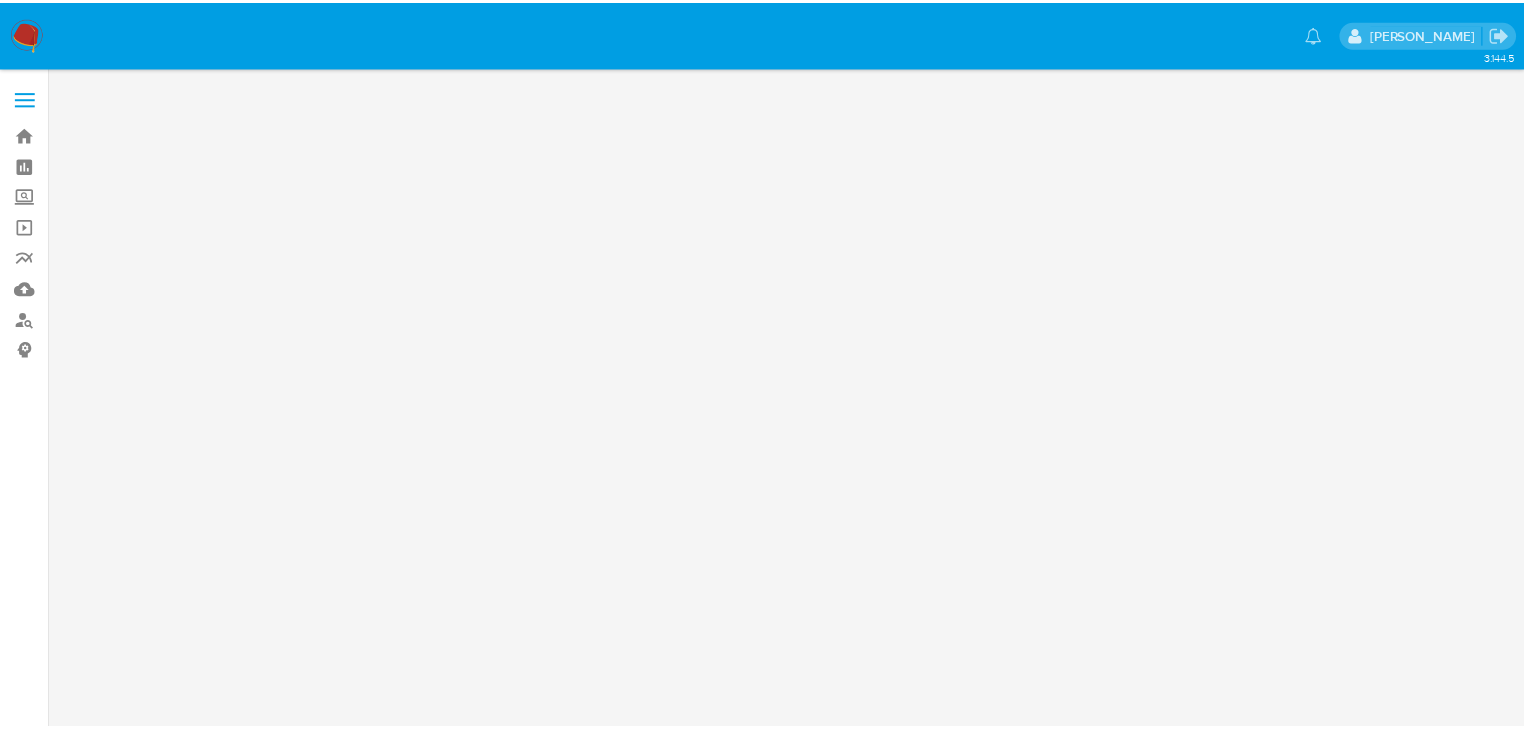 scroll, scrollTop: 0, scrollLeft: 0, axis: both 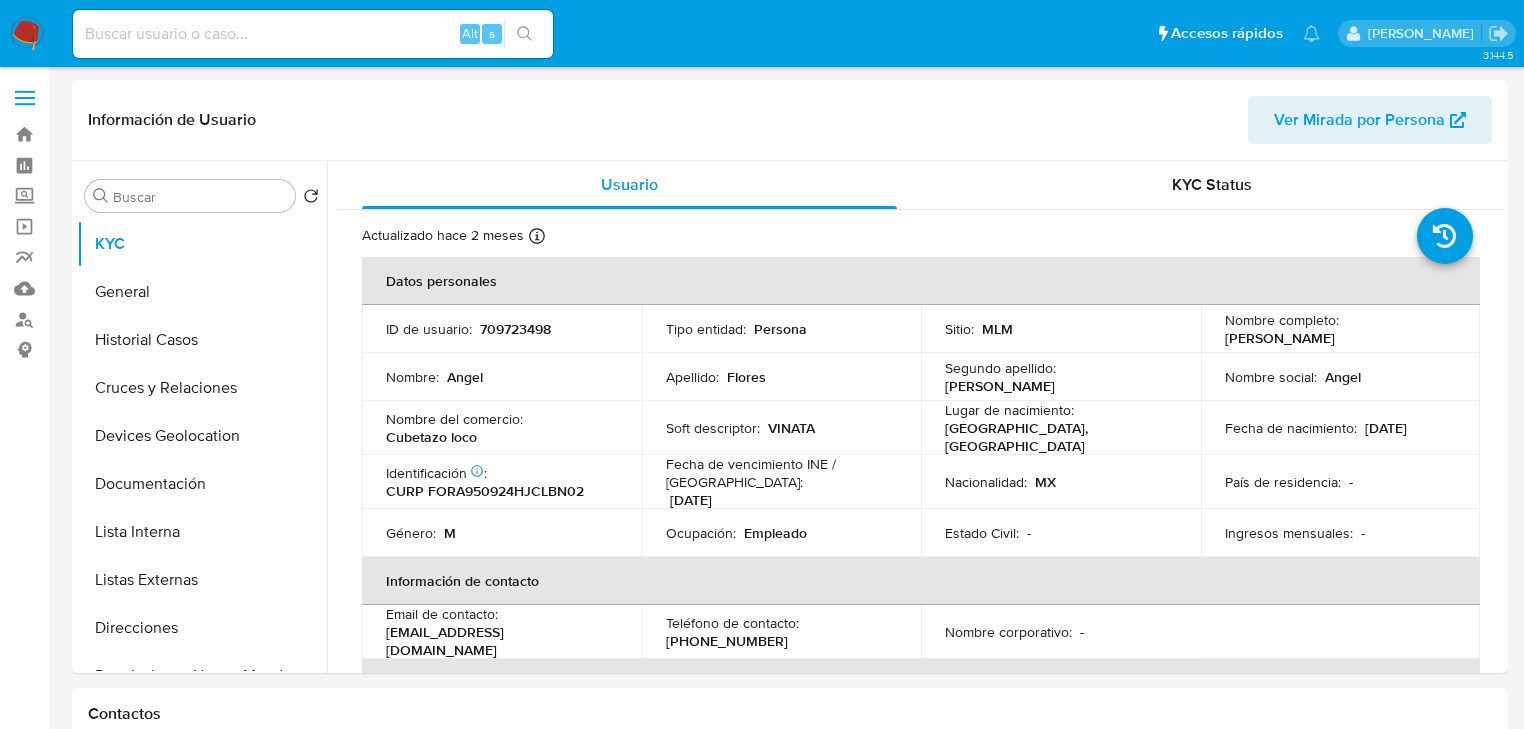select on "10" 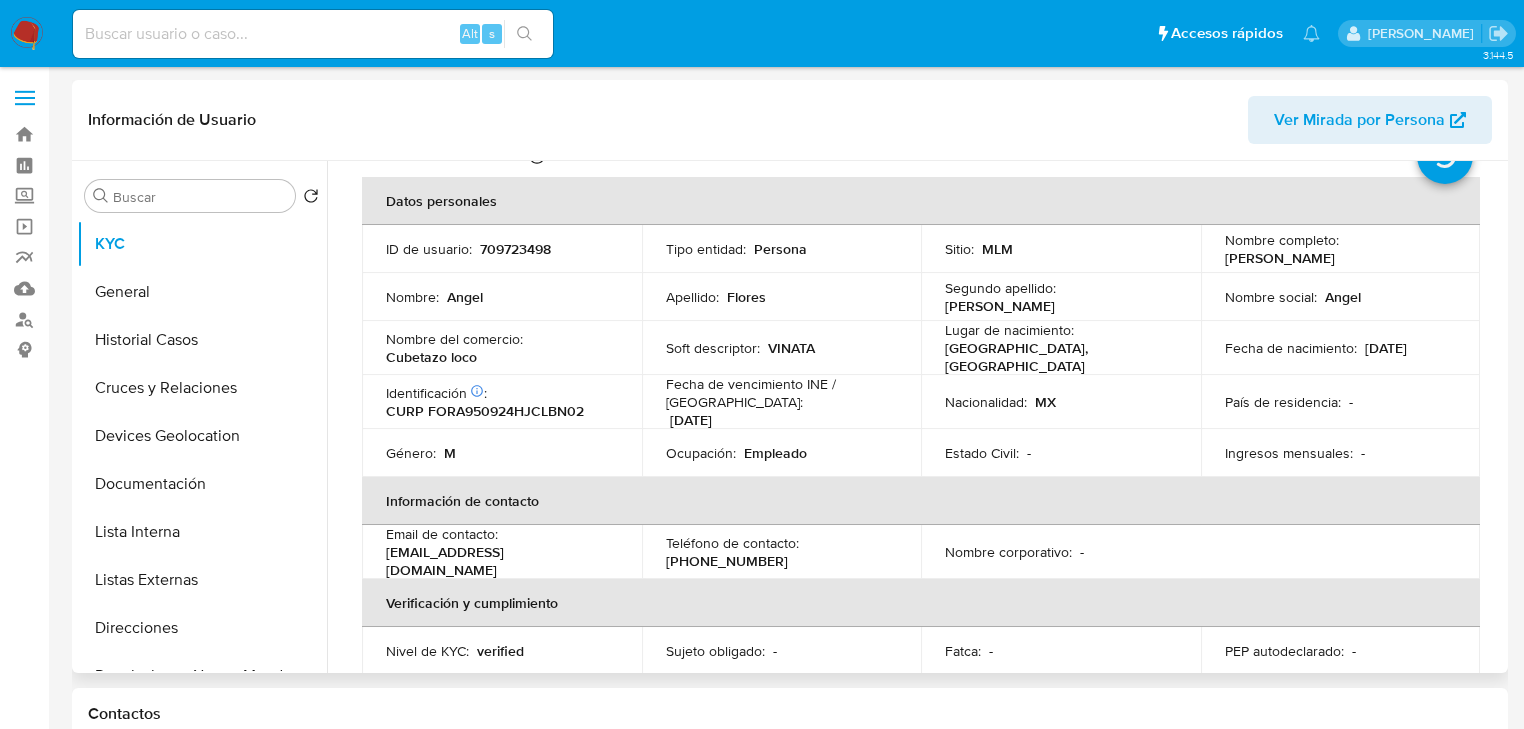scroll, scrollTop: 160, scrollLeft: 0, axis: vertical 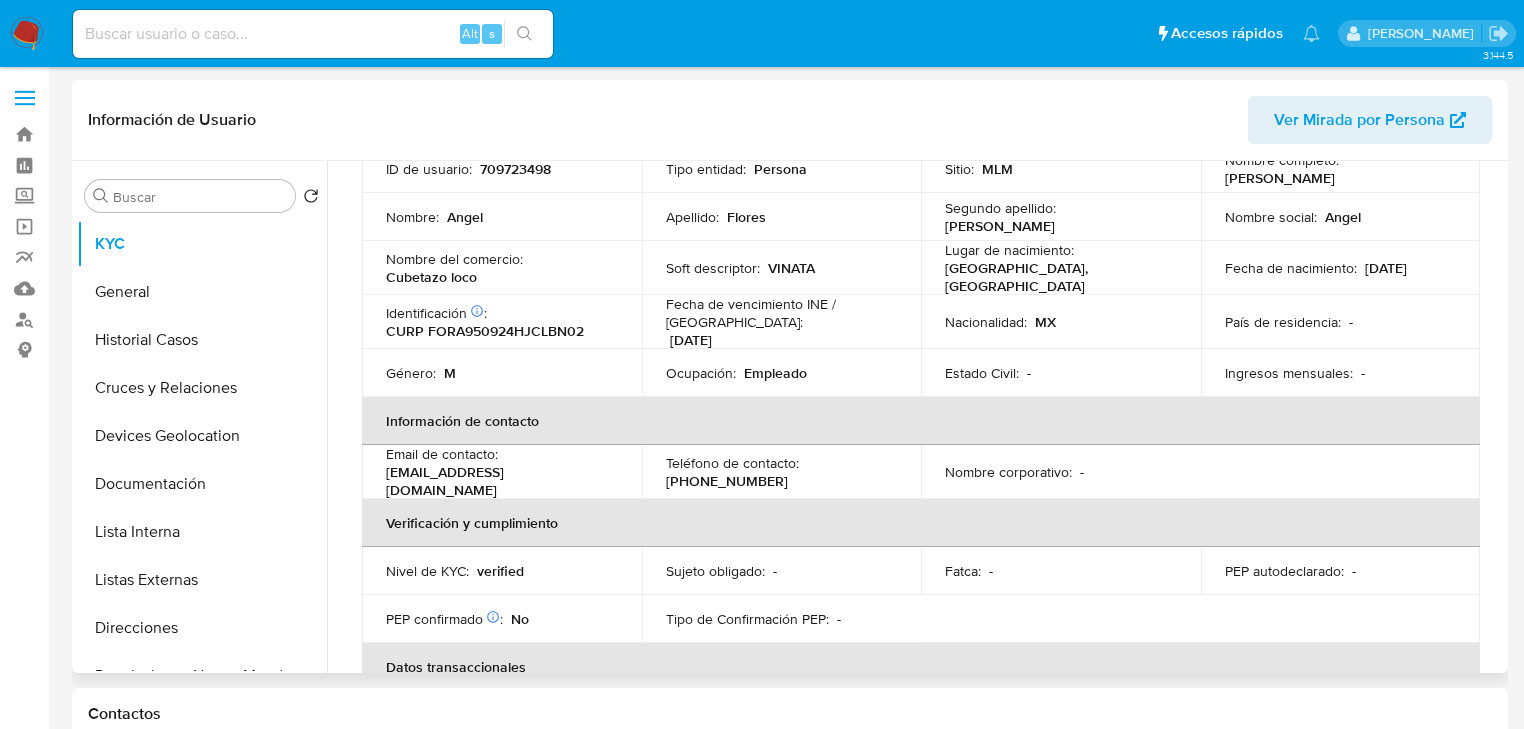 click on "Fecha de nacimiento :    24/09/1995" at bounding box center [1341, 268] 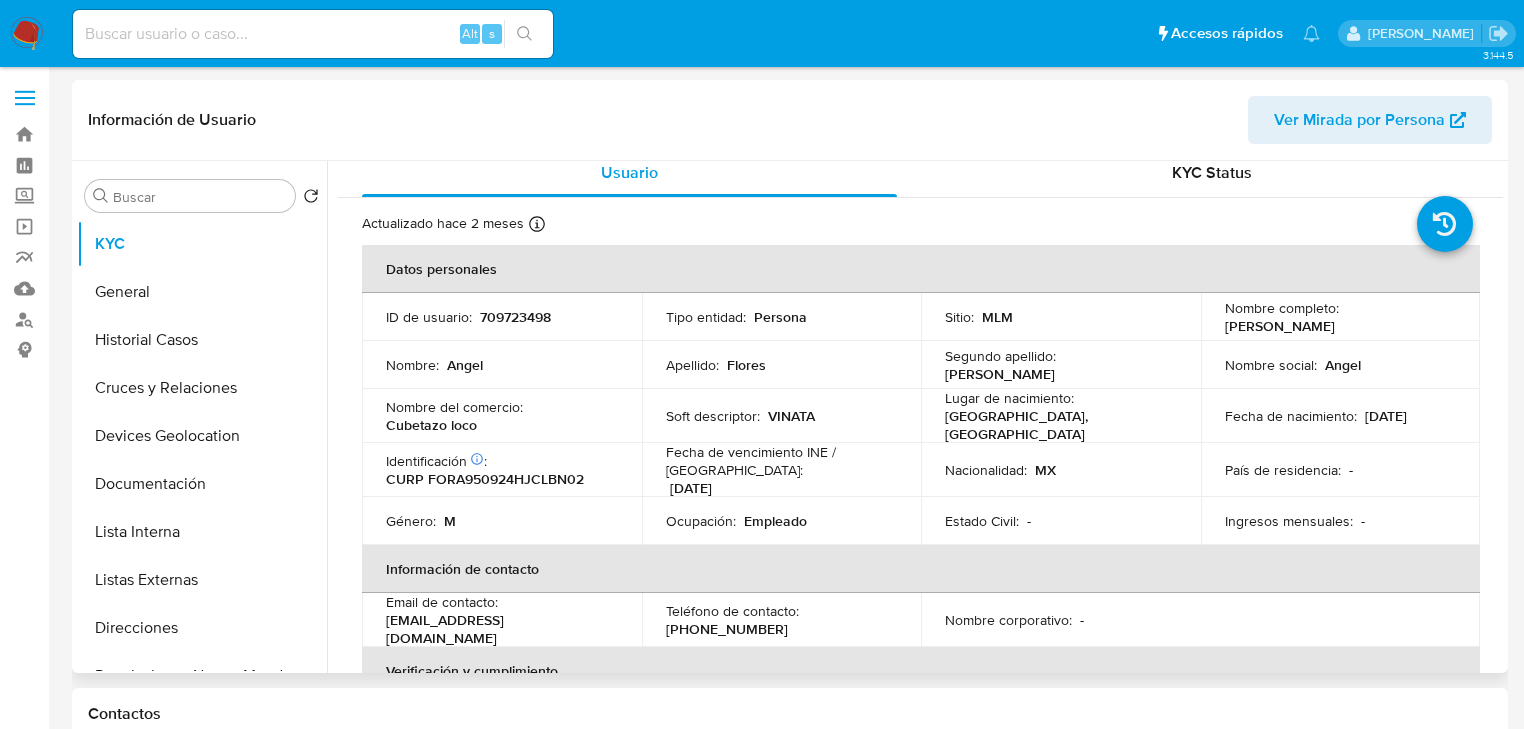 scroll, scrollTop: 0, scrollLeft: 0, axis: both 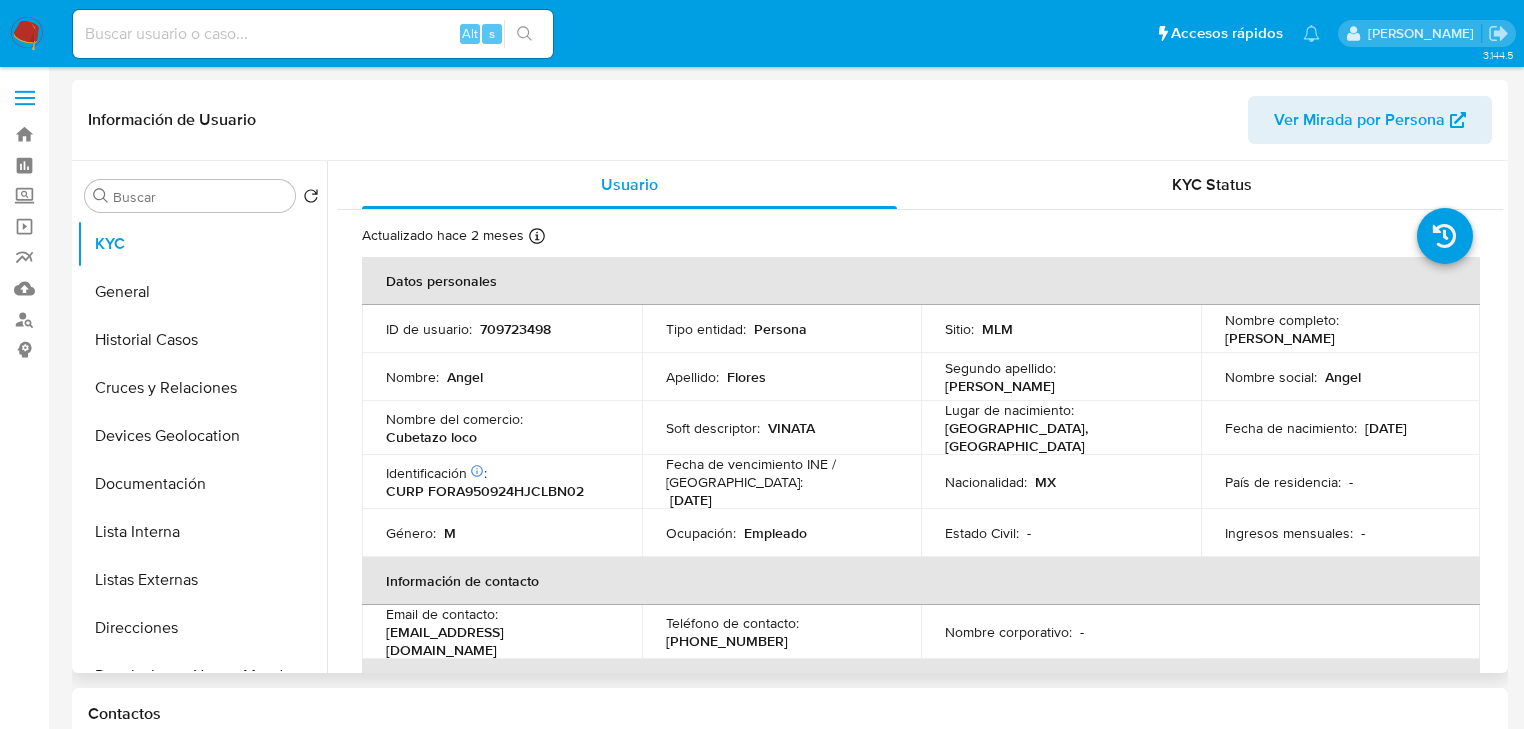 drag, startPoint x: 168, startPoint y: 579, endPoint x: 836, endPoint y: 512, distance: 671.3516 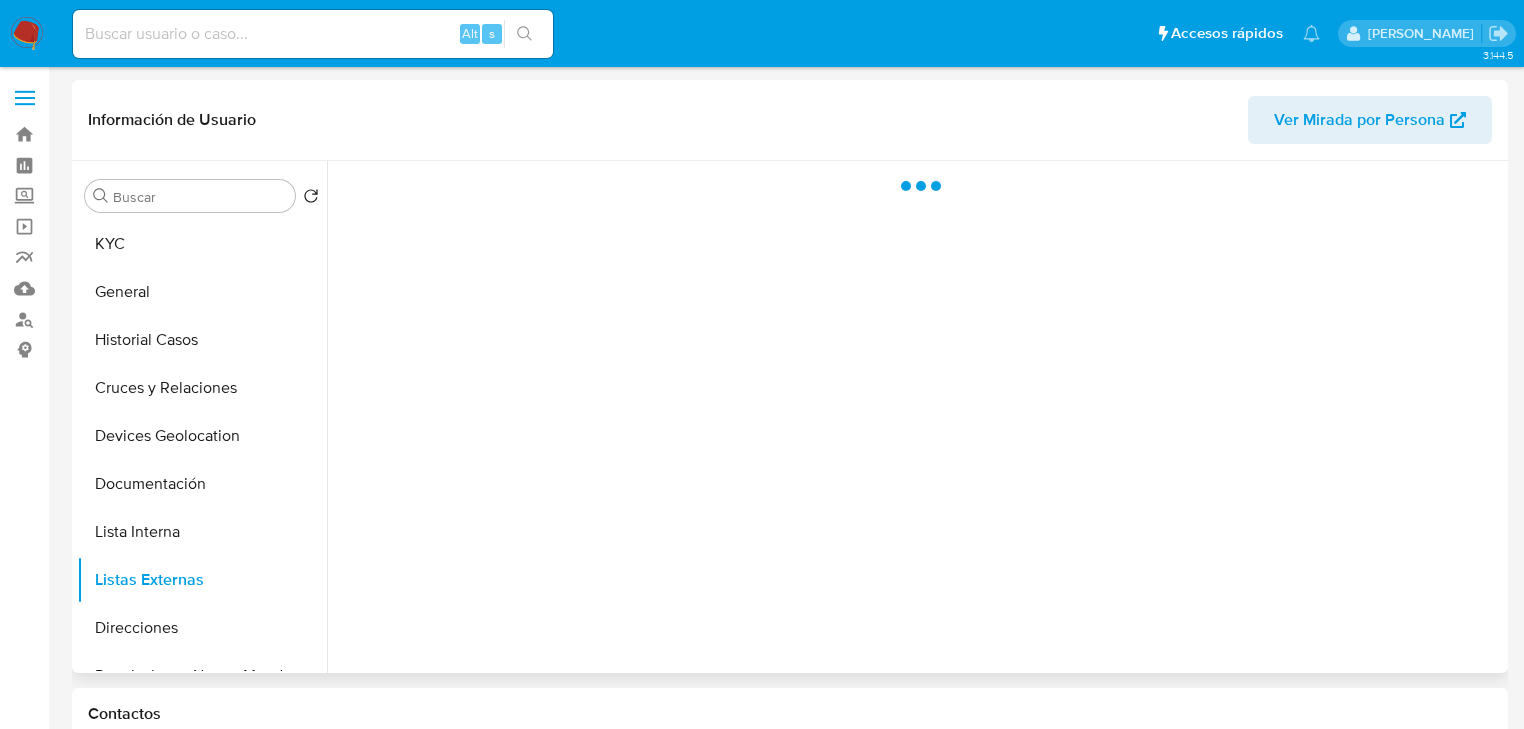 click at bounding box center (915, 417) 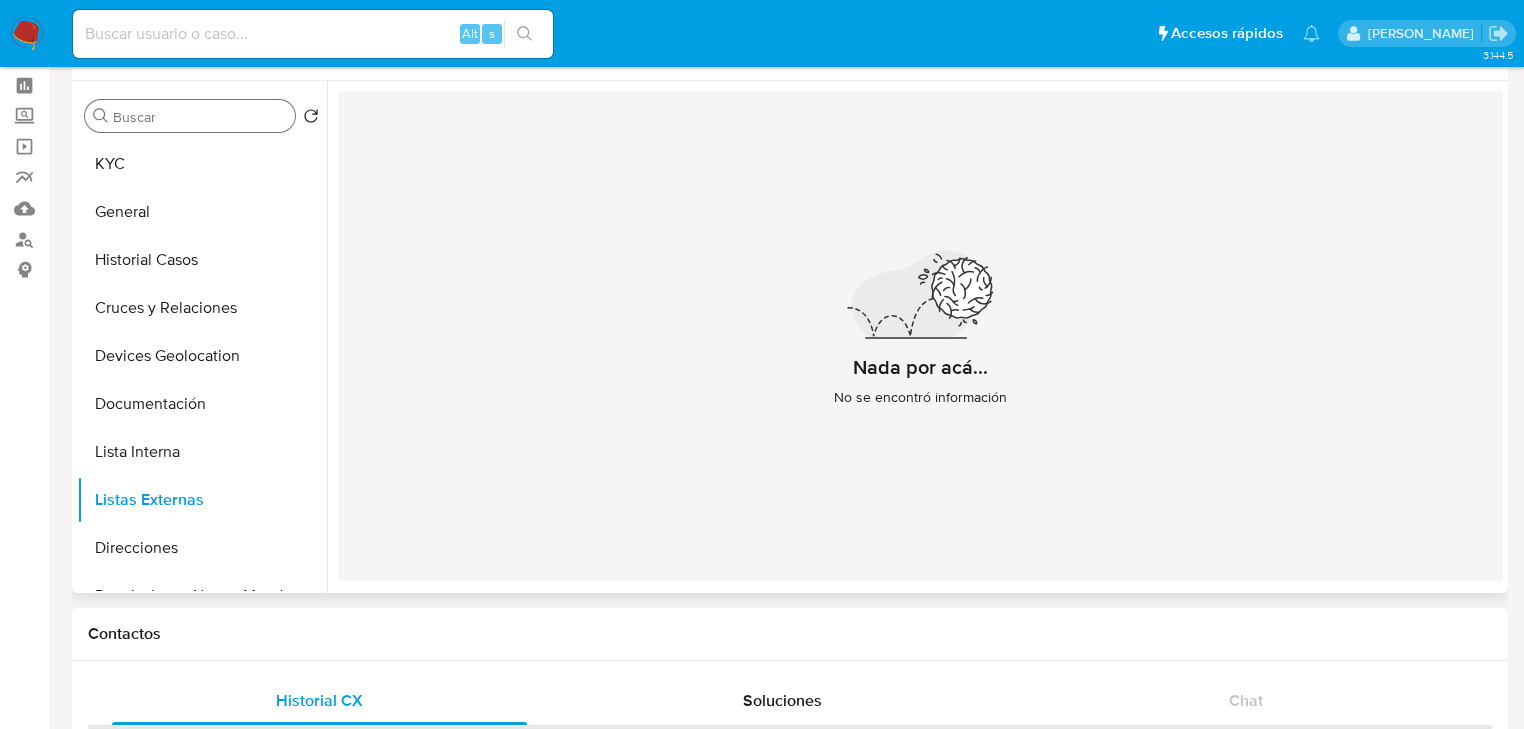 scroll, scrollTop: 0, scrollLeft: 0, axis: both 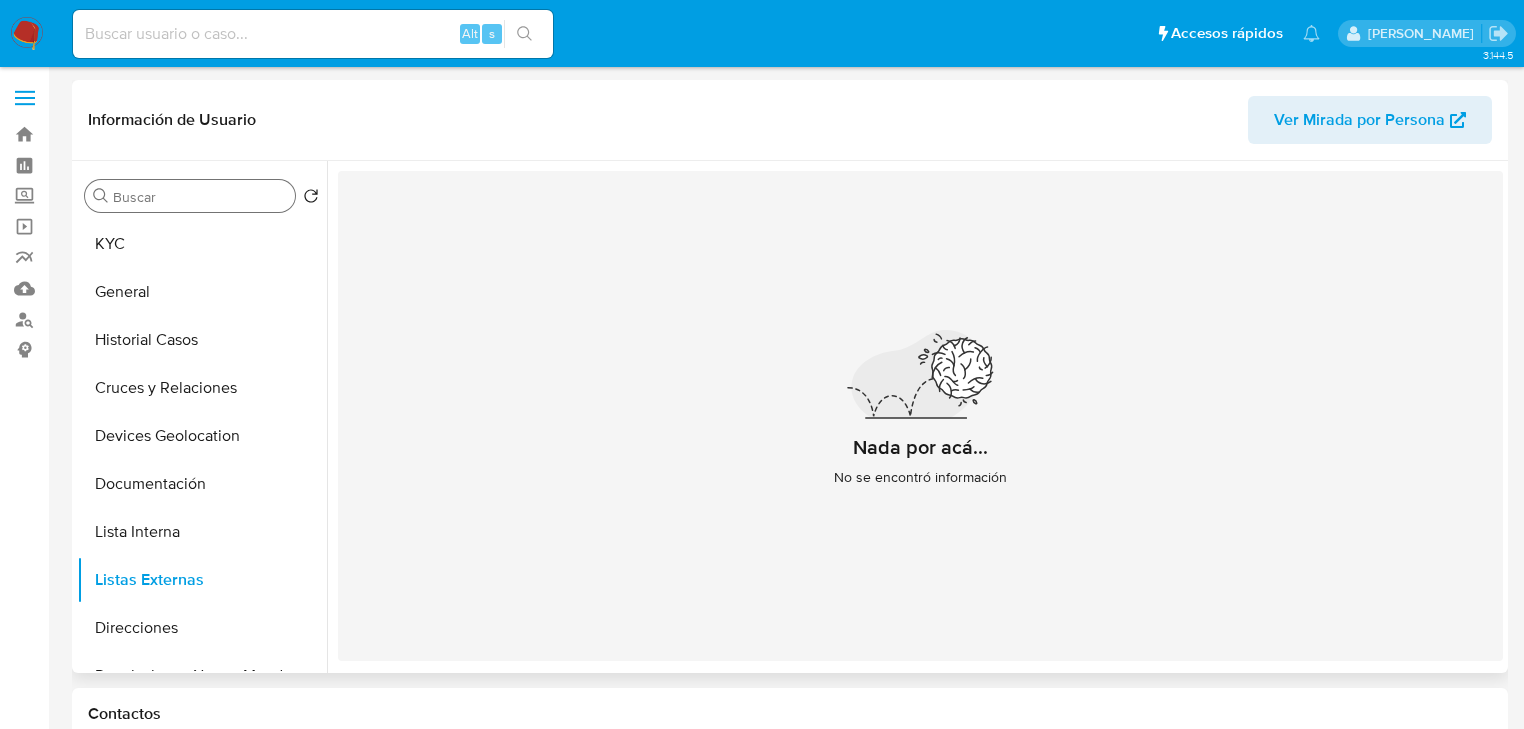 click on "Buscar" at bounding box center [190, 196] 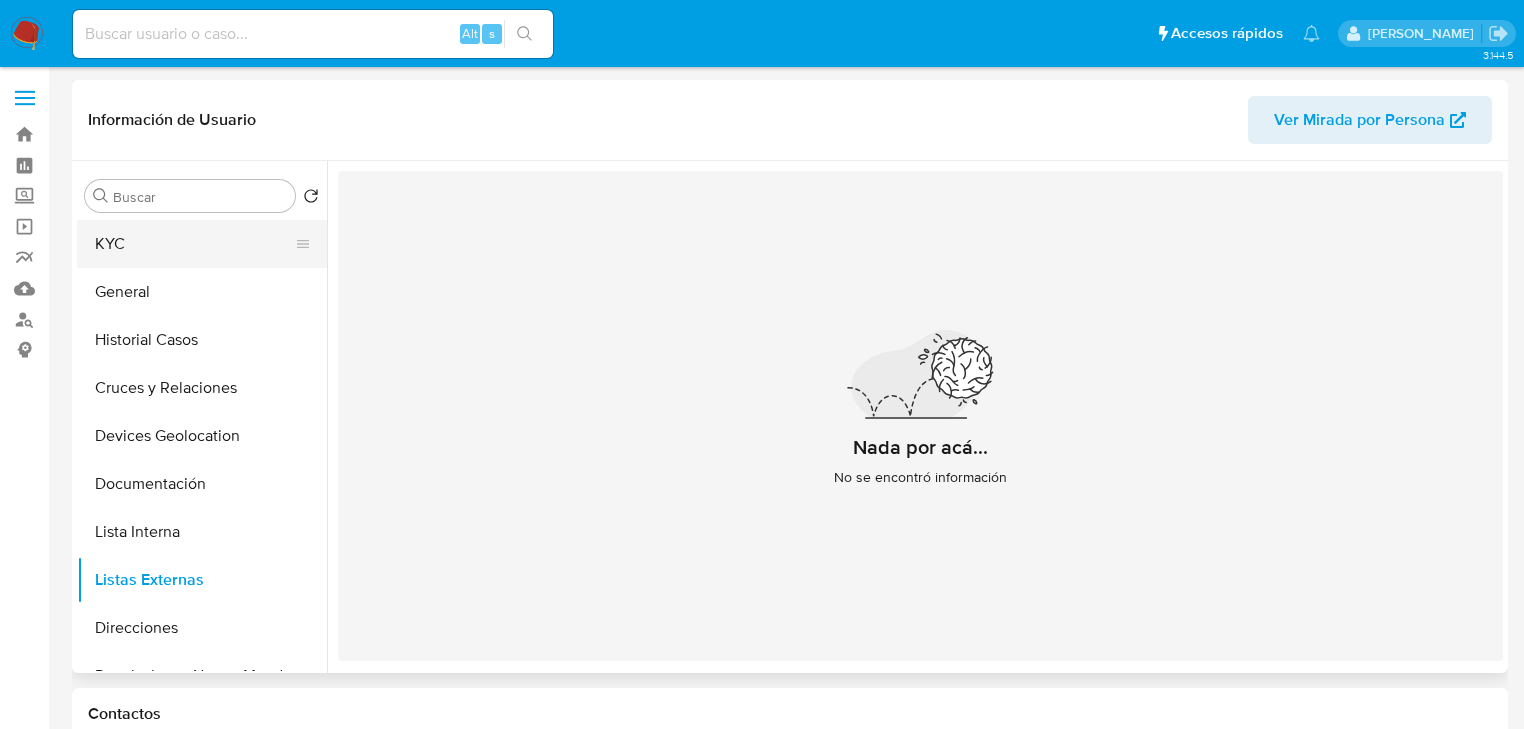 drag, startPoint x: 133, startPoint y: 243, endPoint x: 293, endPoint y: 258, distance: 160.70158 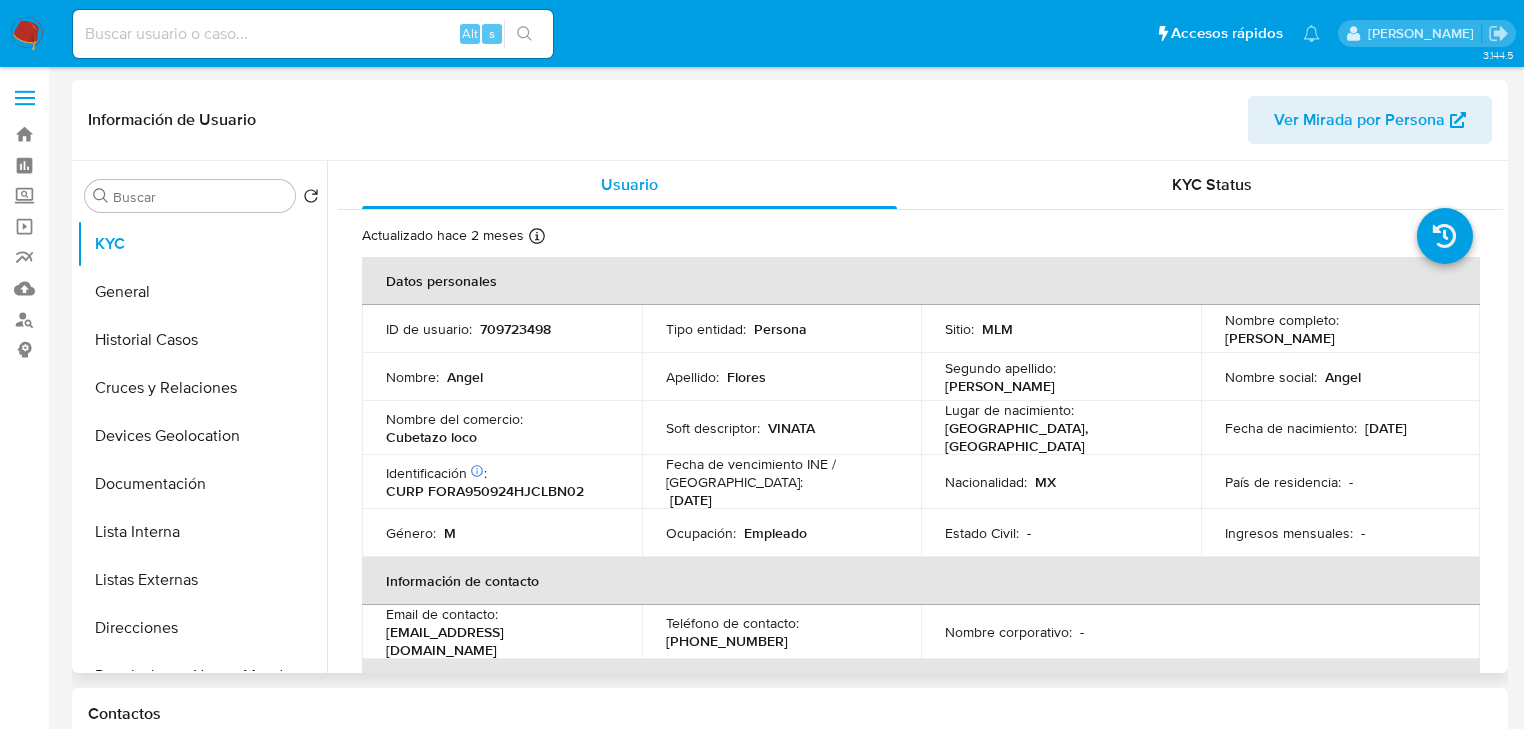 scroll, scrollTop: 80, scrollLeft: 0, axis: vertical 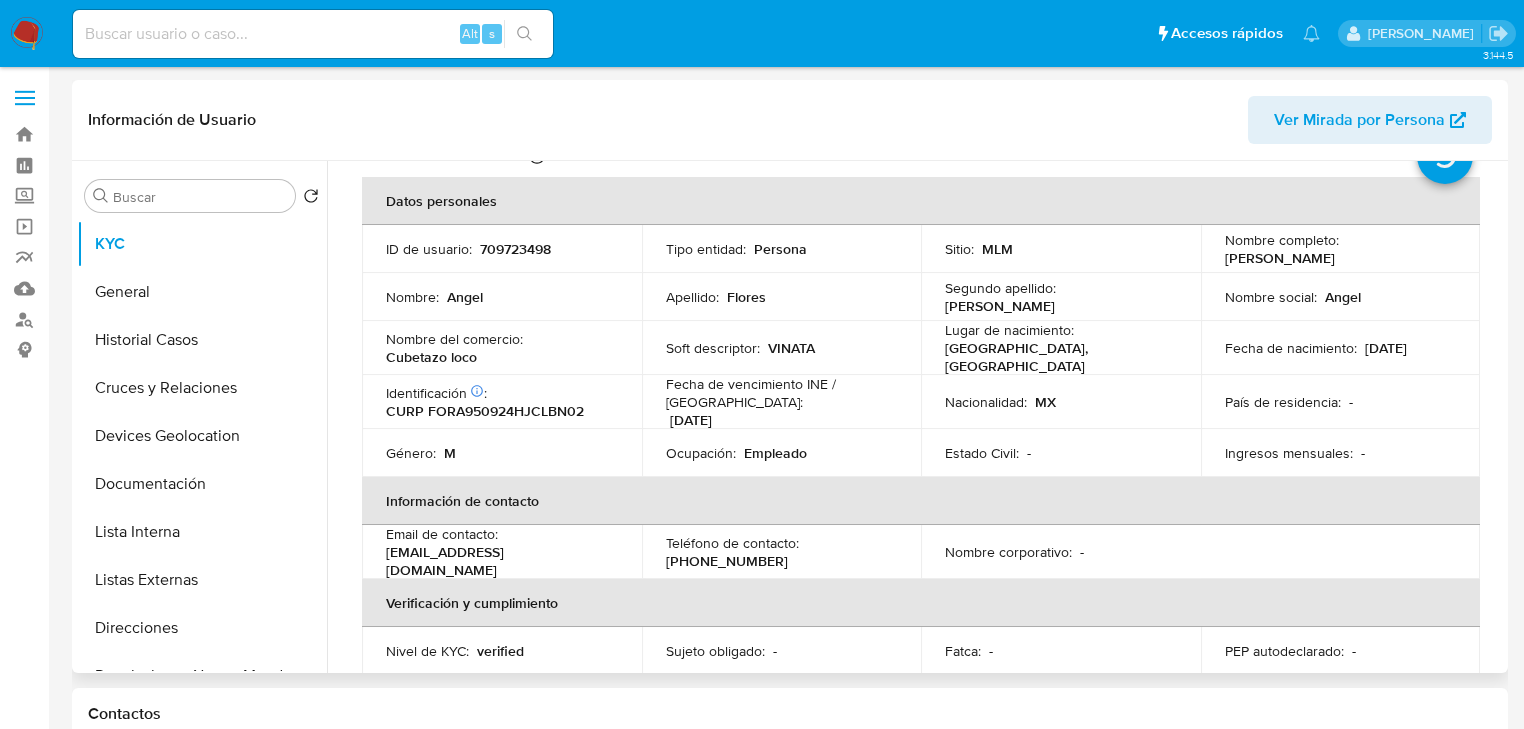 drag, startPoint x: 604, startPoint y: 356, endPoint x: 545, endPoint y: 343, distance: 60.41523 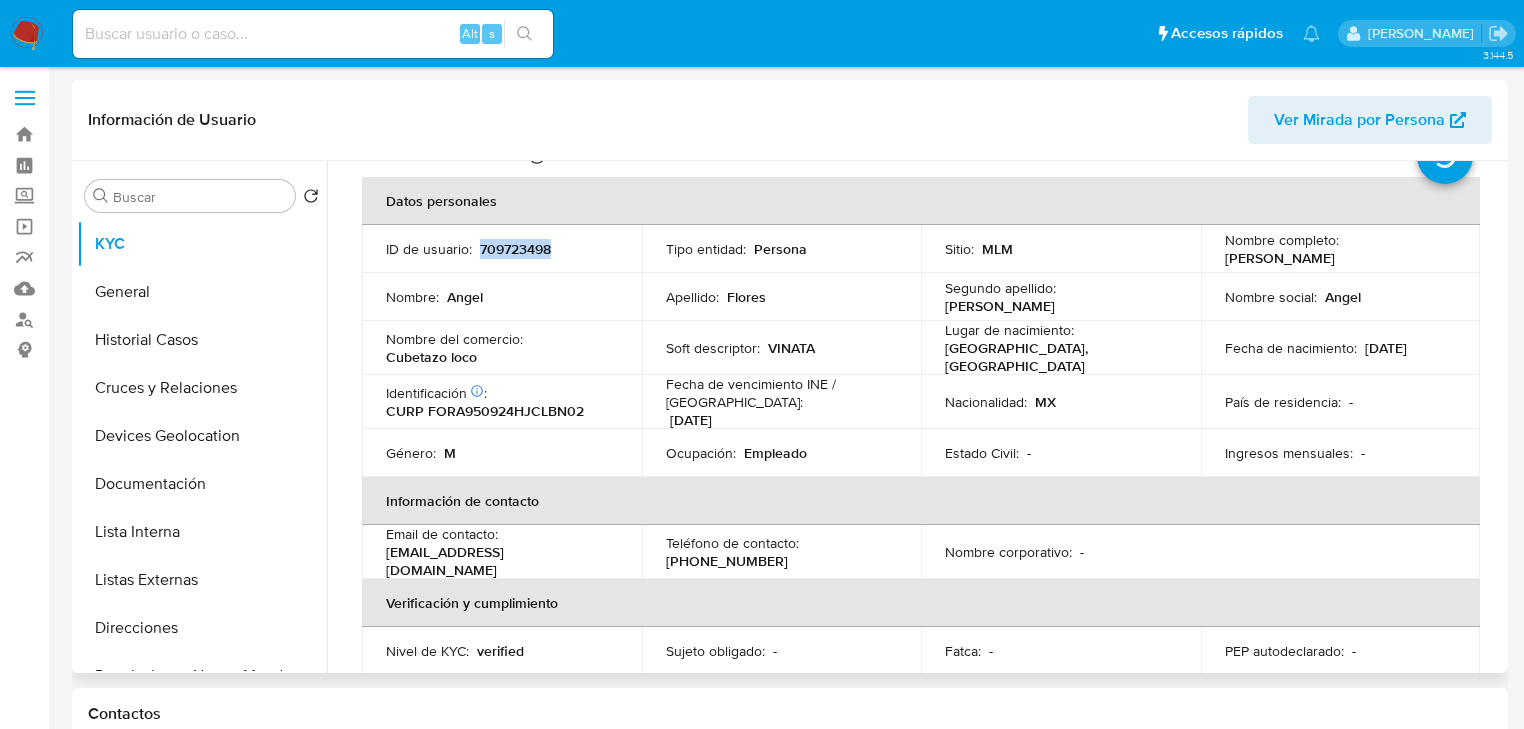 click on "709723498" at bounding box center (515, 249) 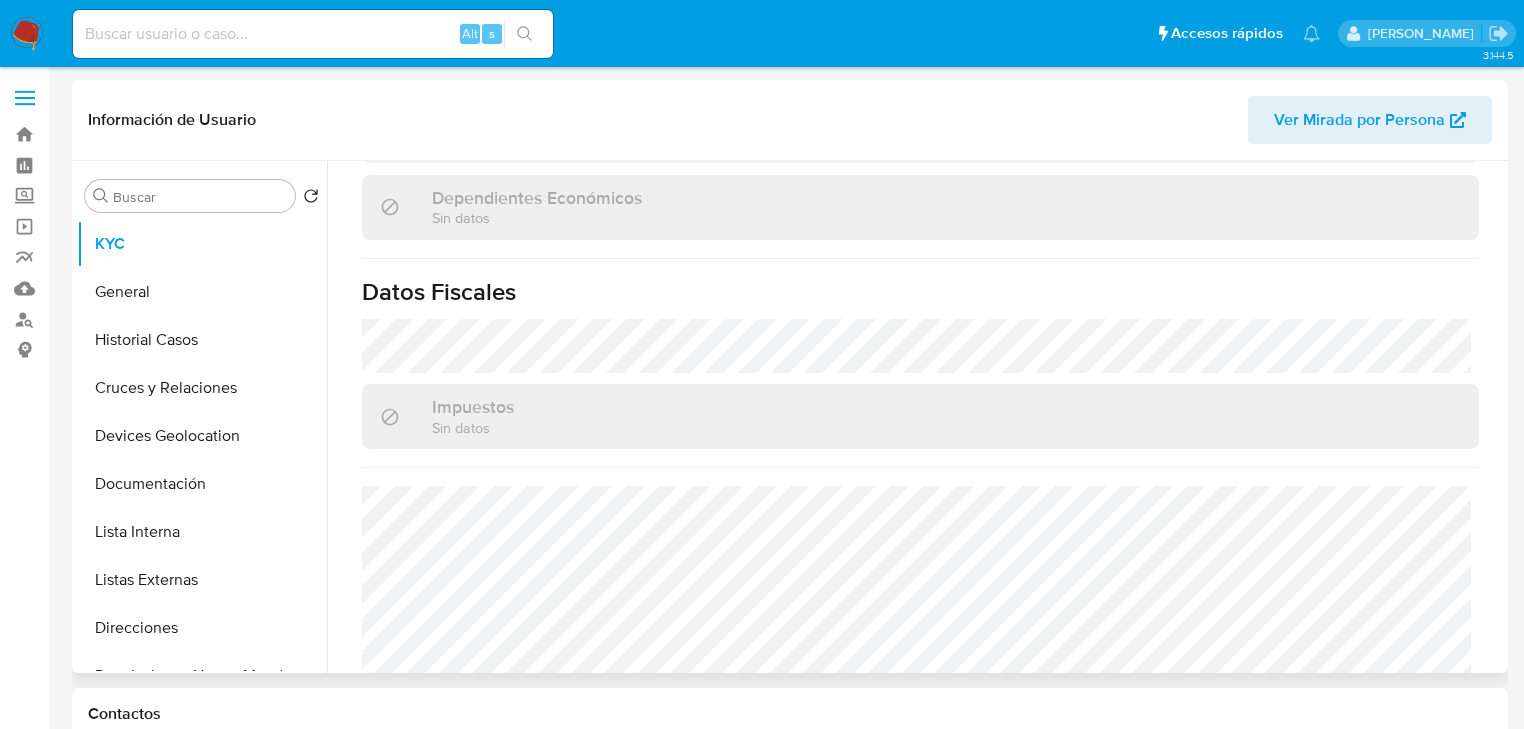 scroll, scrollTop: 1263, scrollLeft: 0, axis: vertical 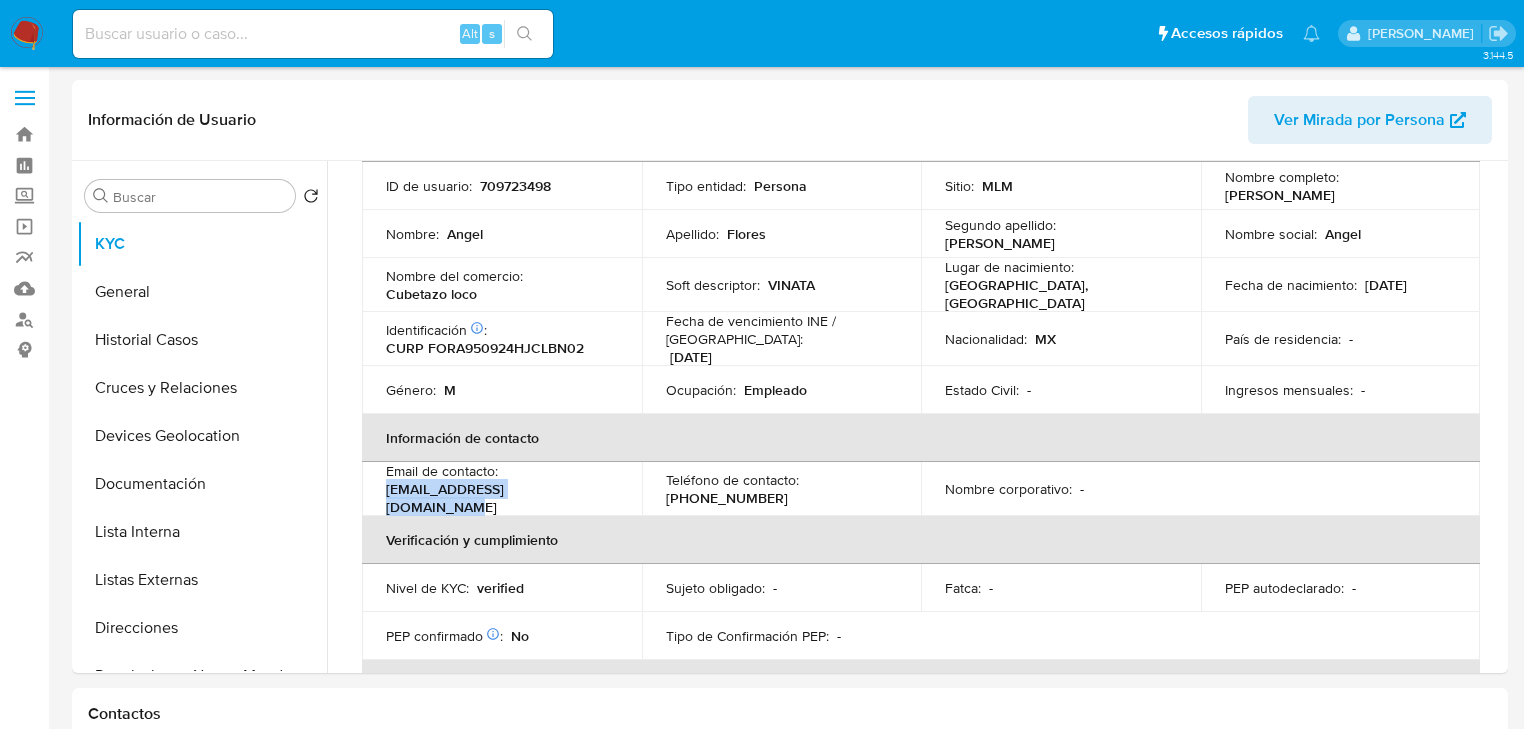 drag, startPoint x: 576, startPoint y: 486, endPoint x: 470, endPoint y: 0, distance: 497.42538 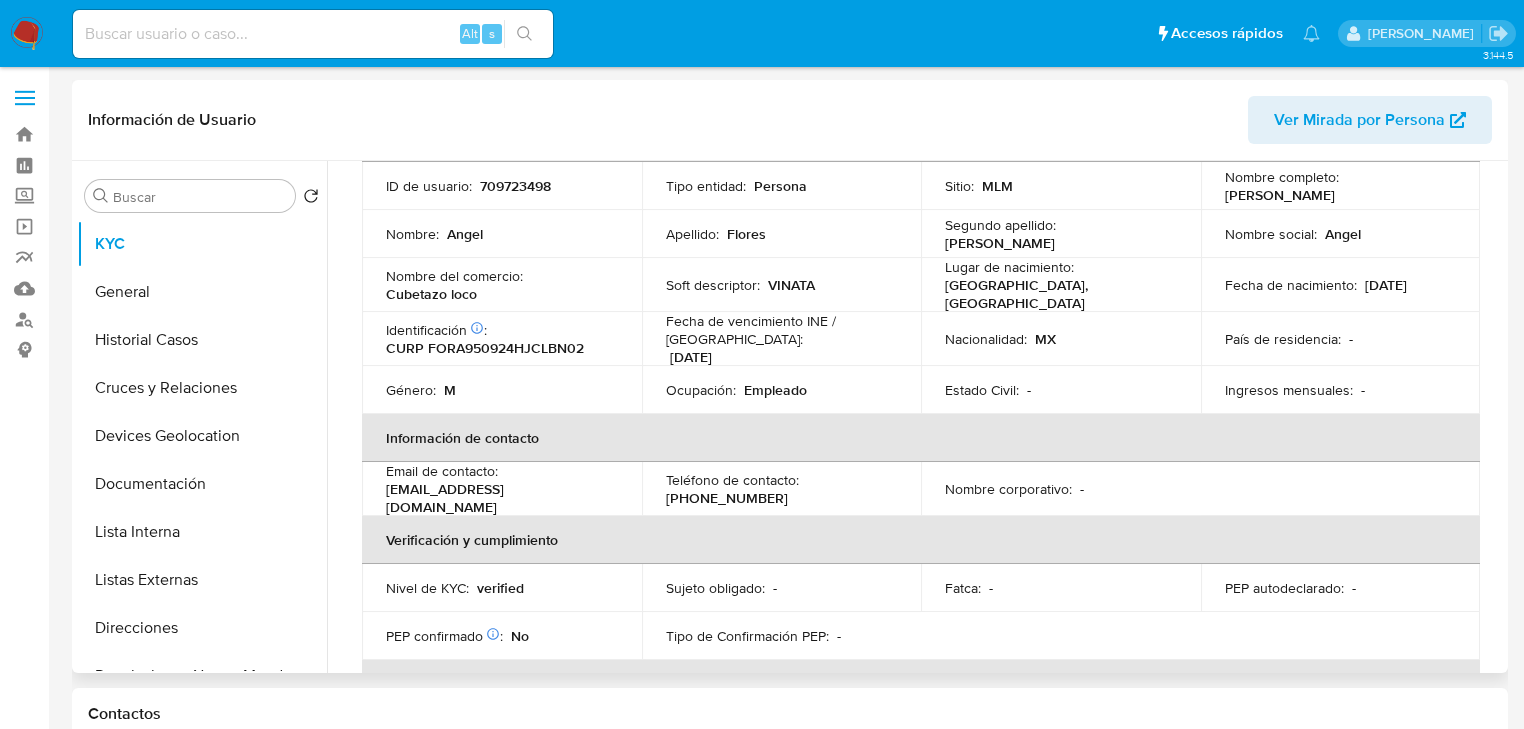 click on "(33) 26160534" at bounding box center [727, 498] 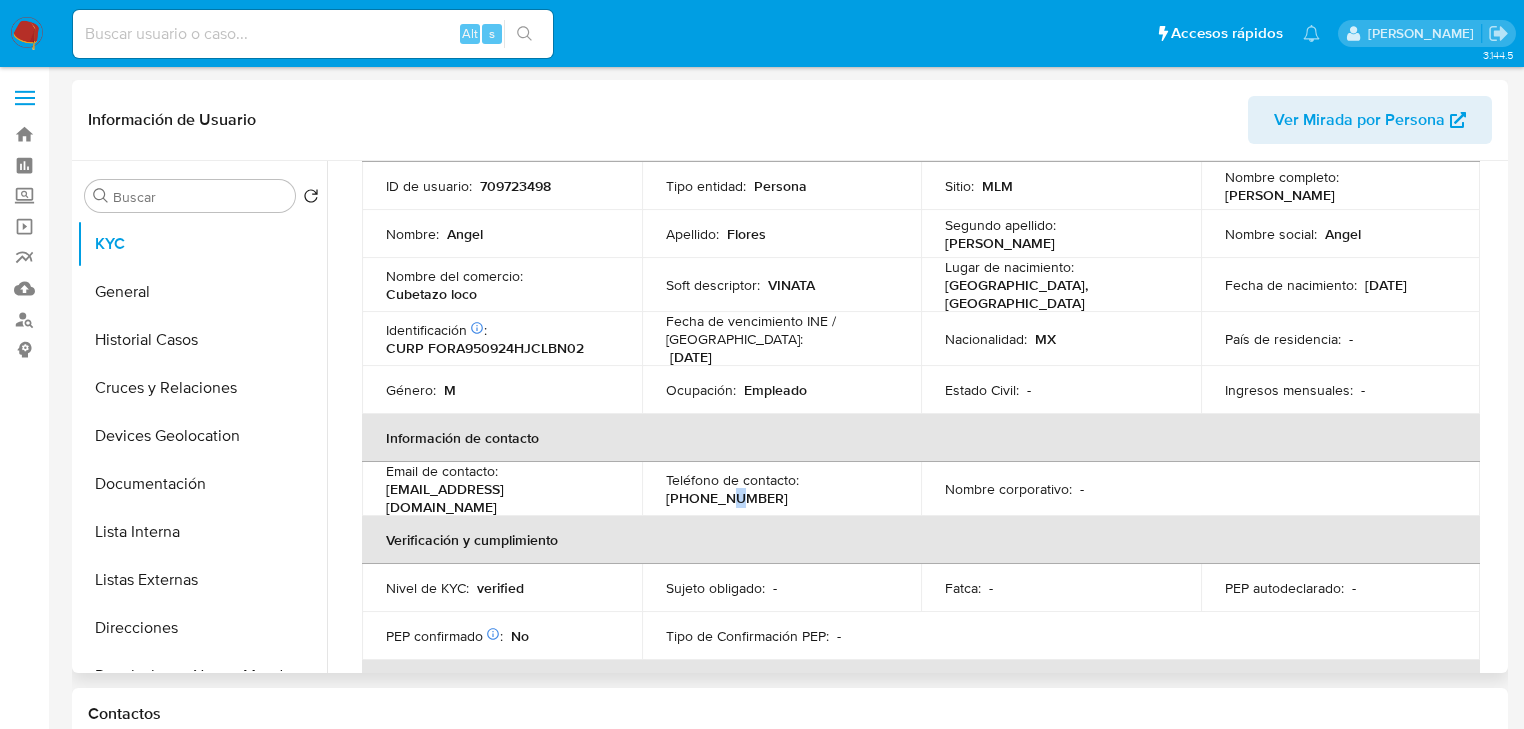 click on "(33) 26160534" at bounding box center (727, 498) 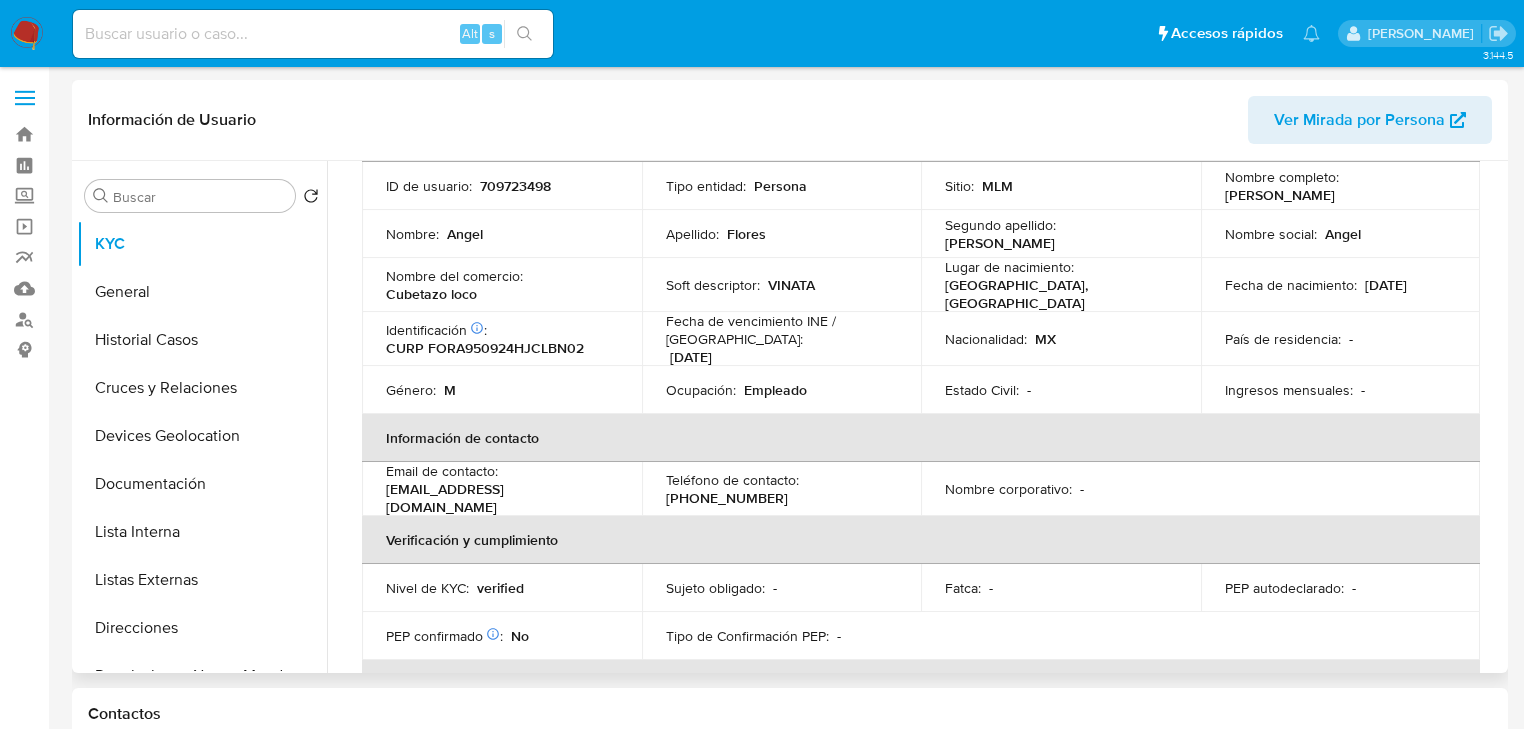 click on "(33) 26160534" at bounding box center (727, 498) 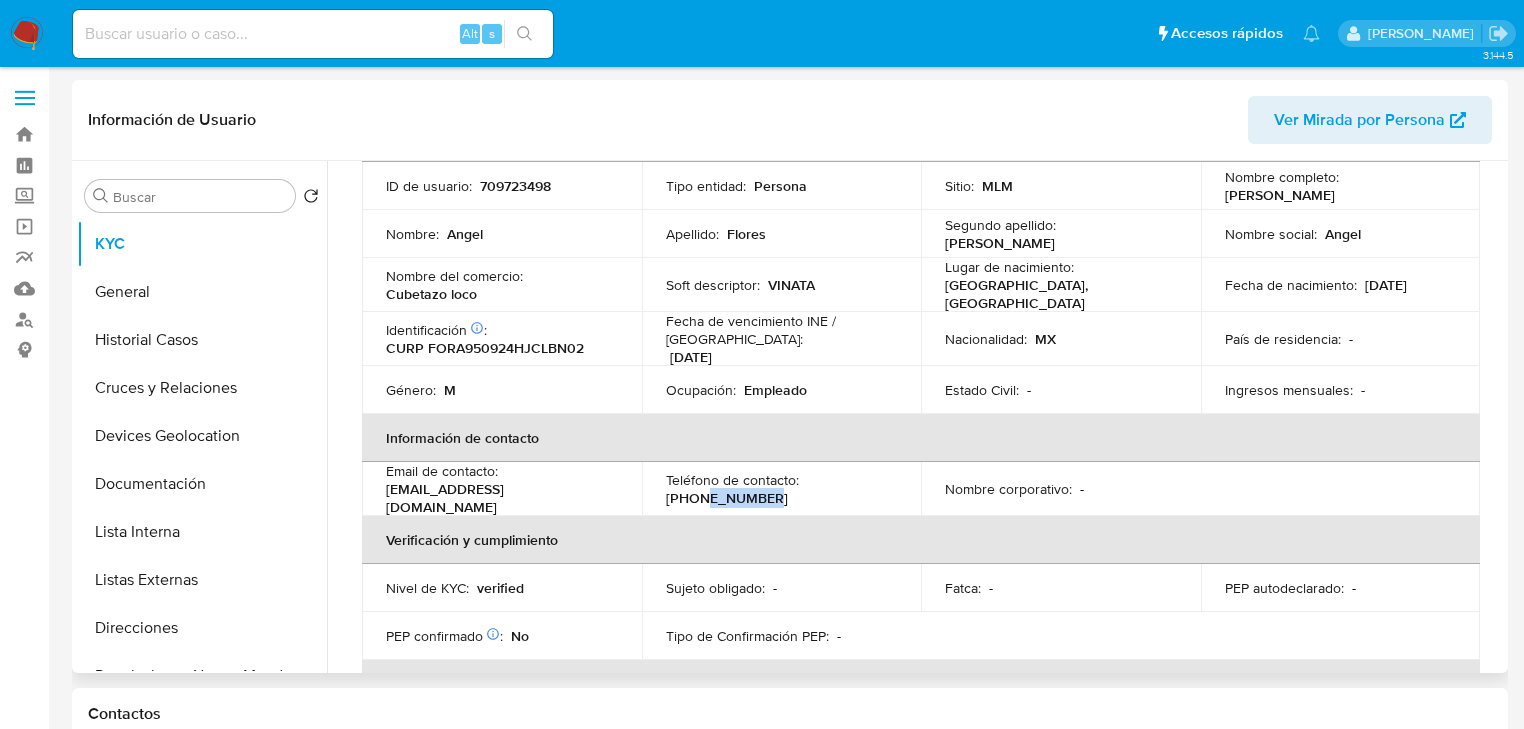click on "(33) 26160534" at bounding box center (727, 498) 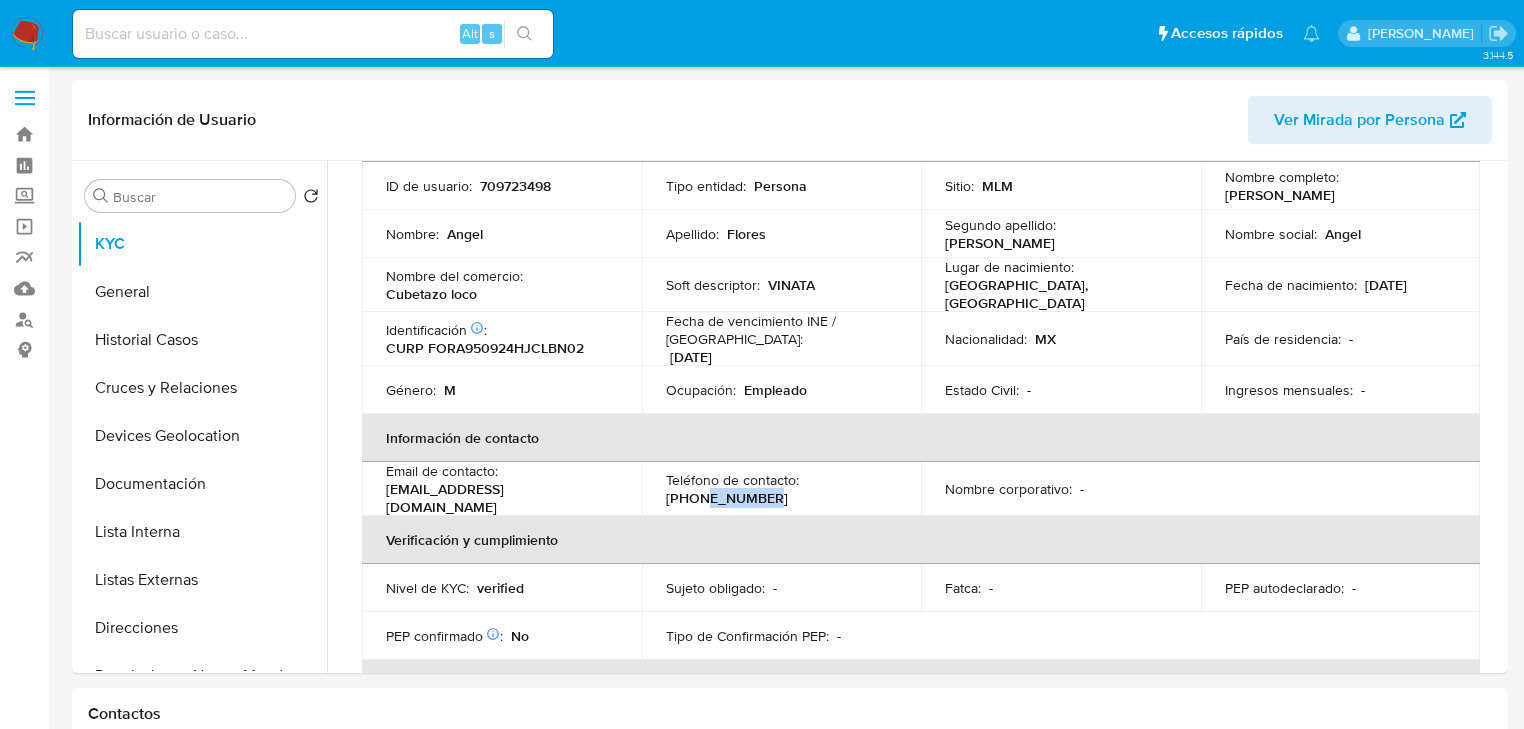 copy on "26160534" 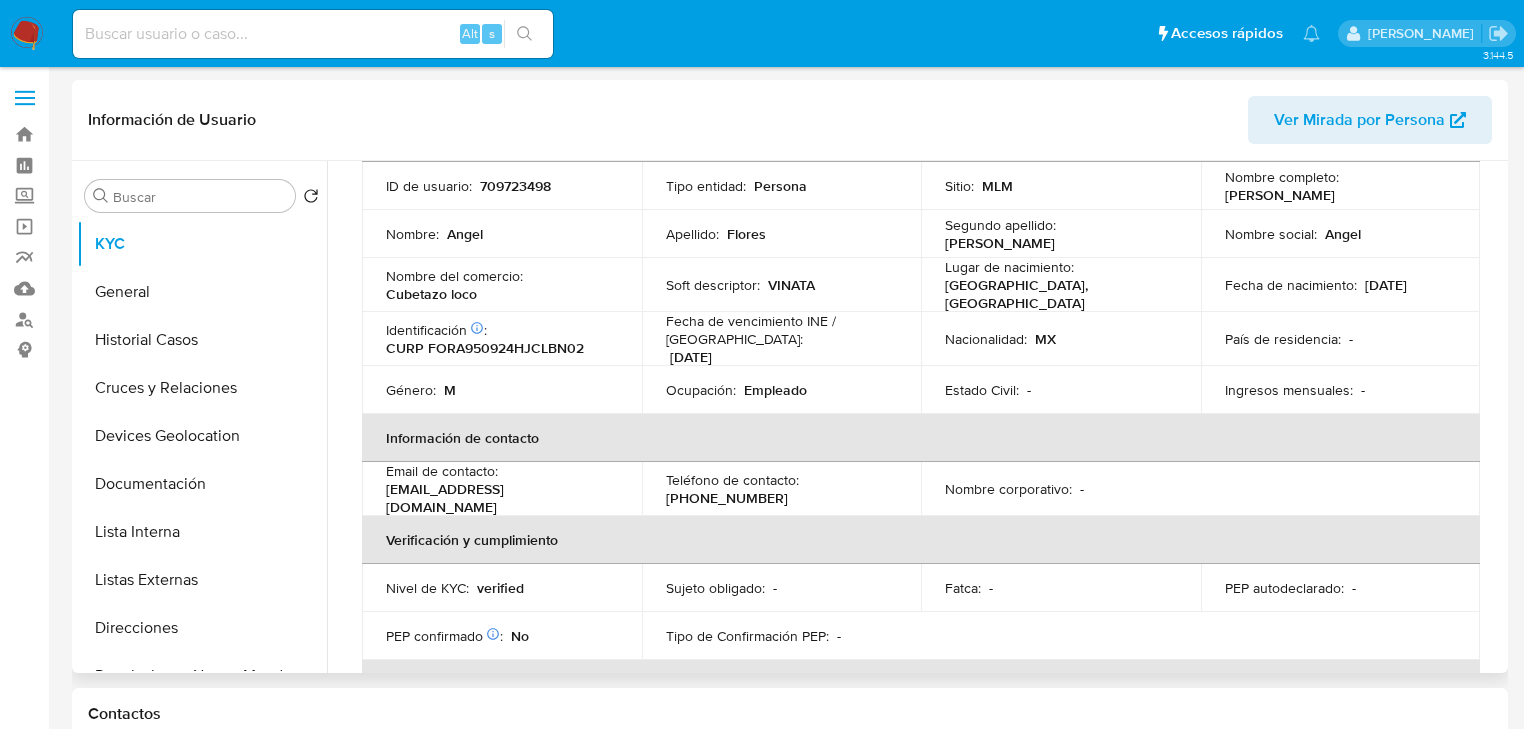 click on "Género :    M" at bounding box center (502, 390) 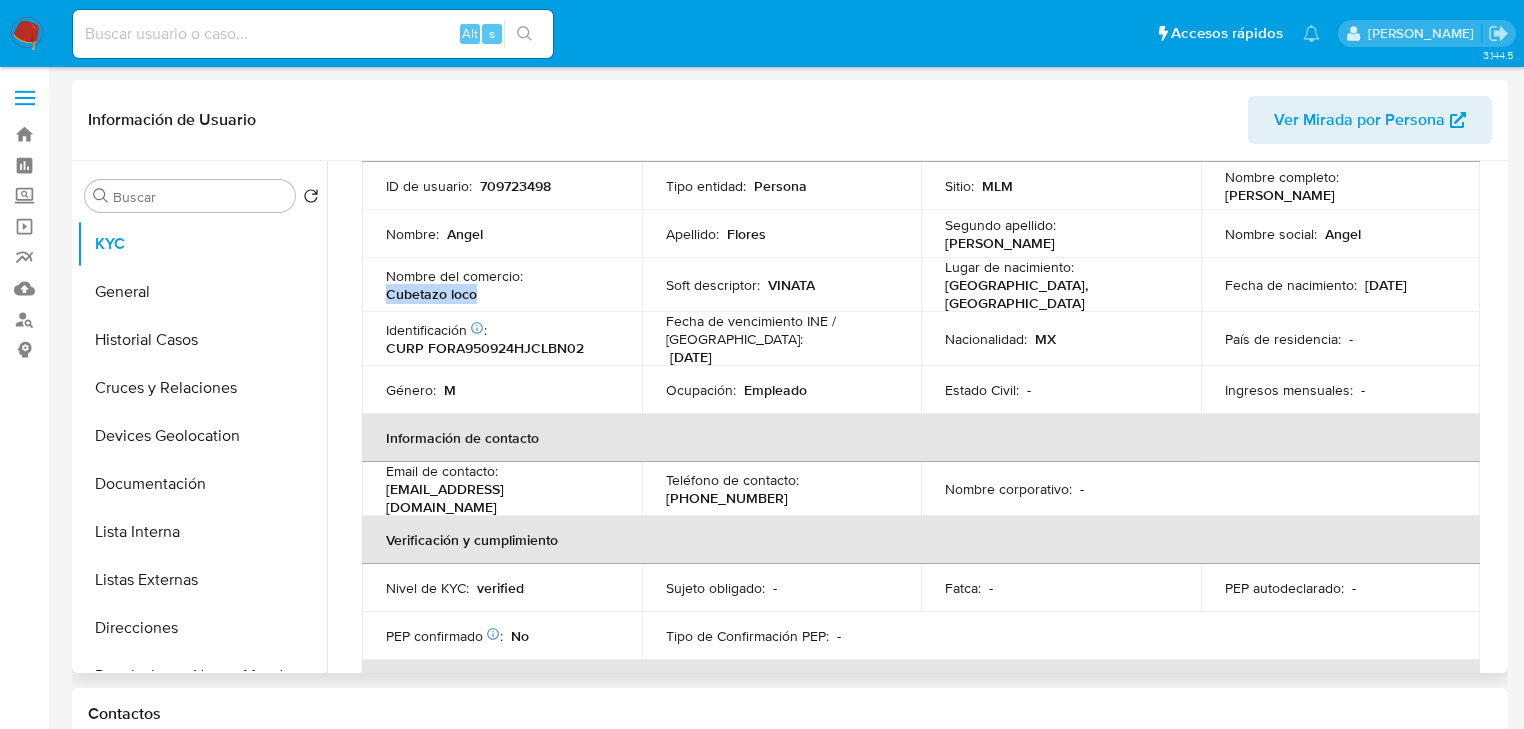 drag, startPoint x: 386, startPoint y: 293, endPoint x: 489, endPoint y: 293, distance: 103 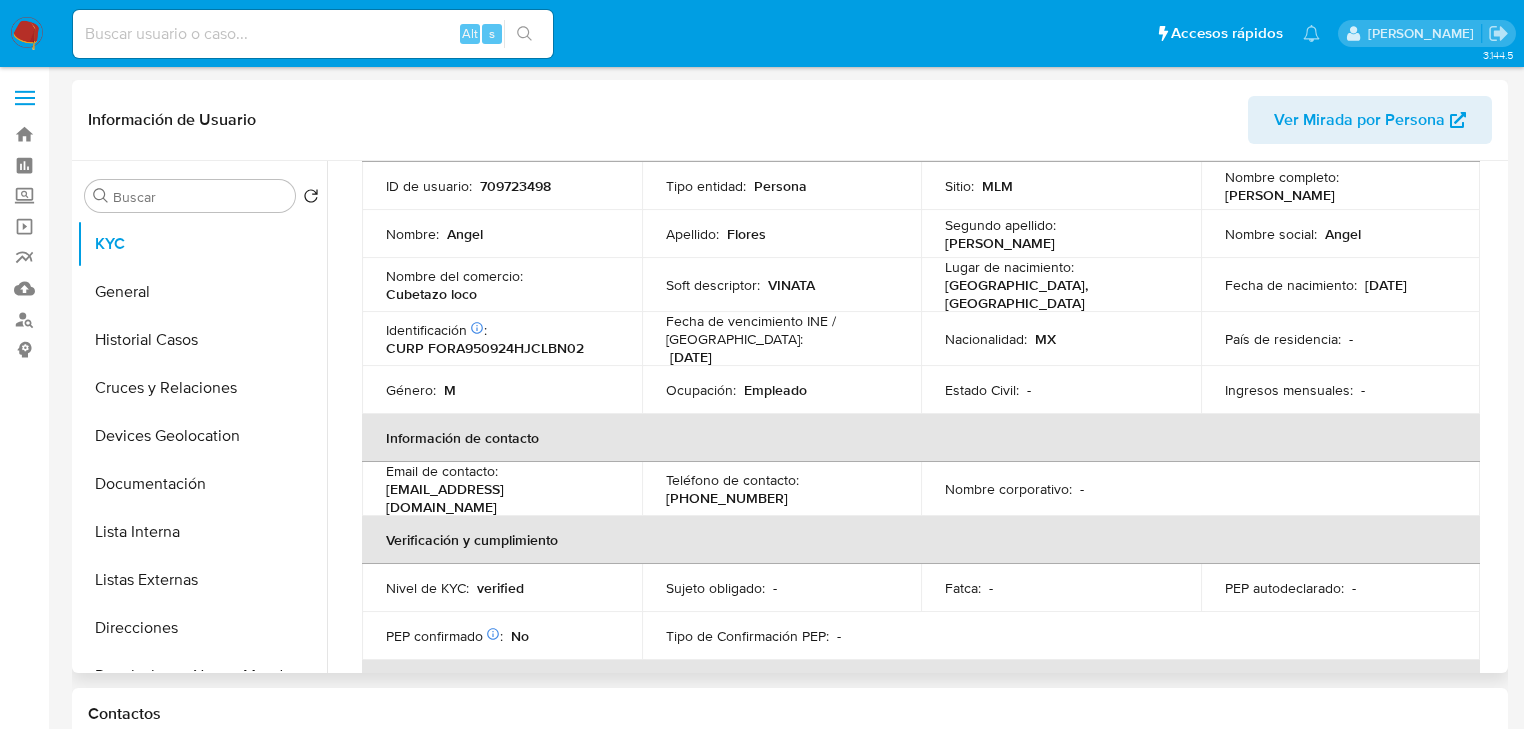 drag, startPoint x: 469, startPoint y: 340, endPoint x: 450, endPoint y: 312, distance: 33.83785 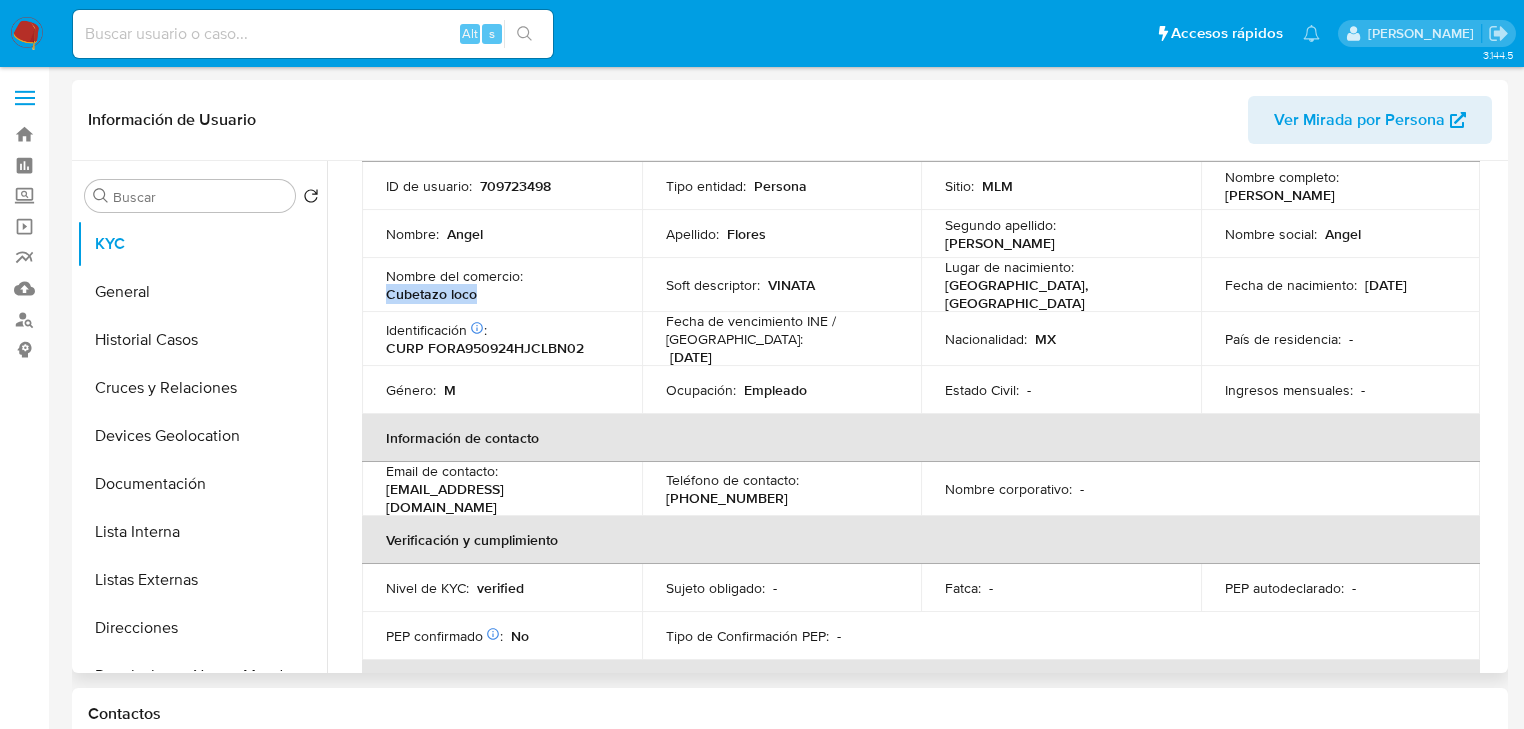 drag, startPoint x: 387, startPoint y: 288, endPoint x: 502, endPoint y: 288, distance: 115 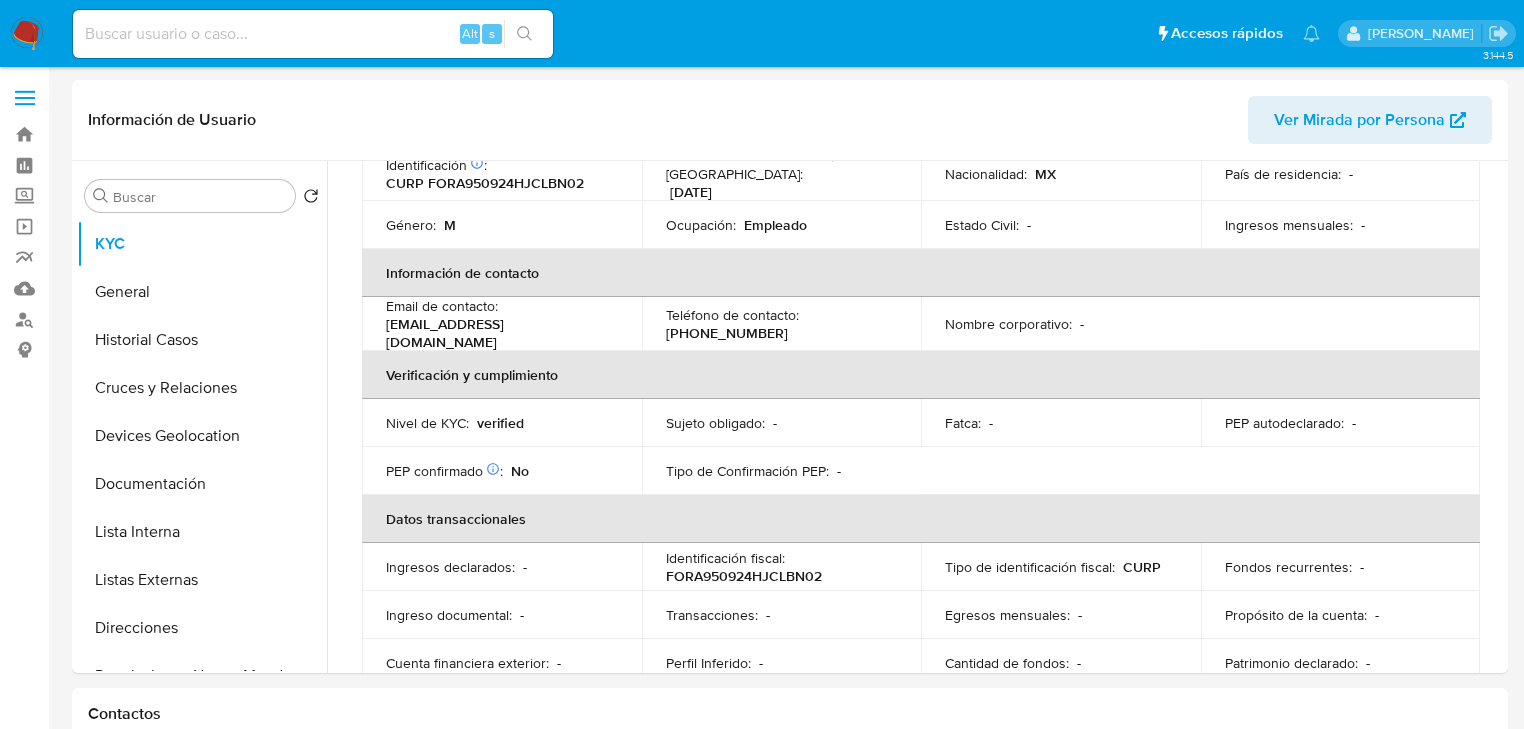 scroll, scrollTop: 143, scrollLeft: 0, axis: vertical 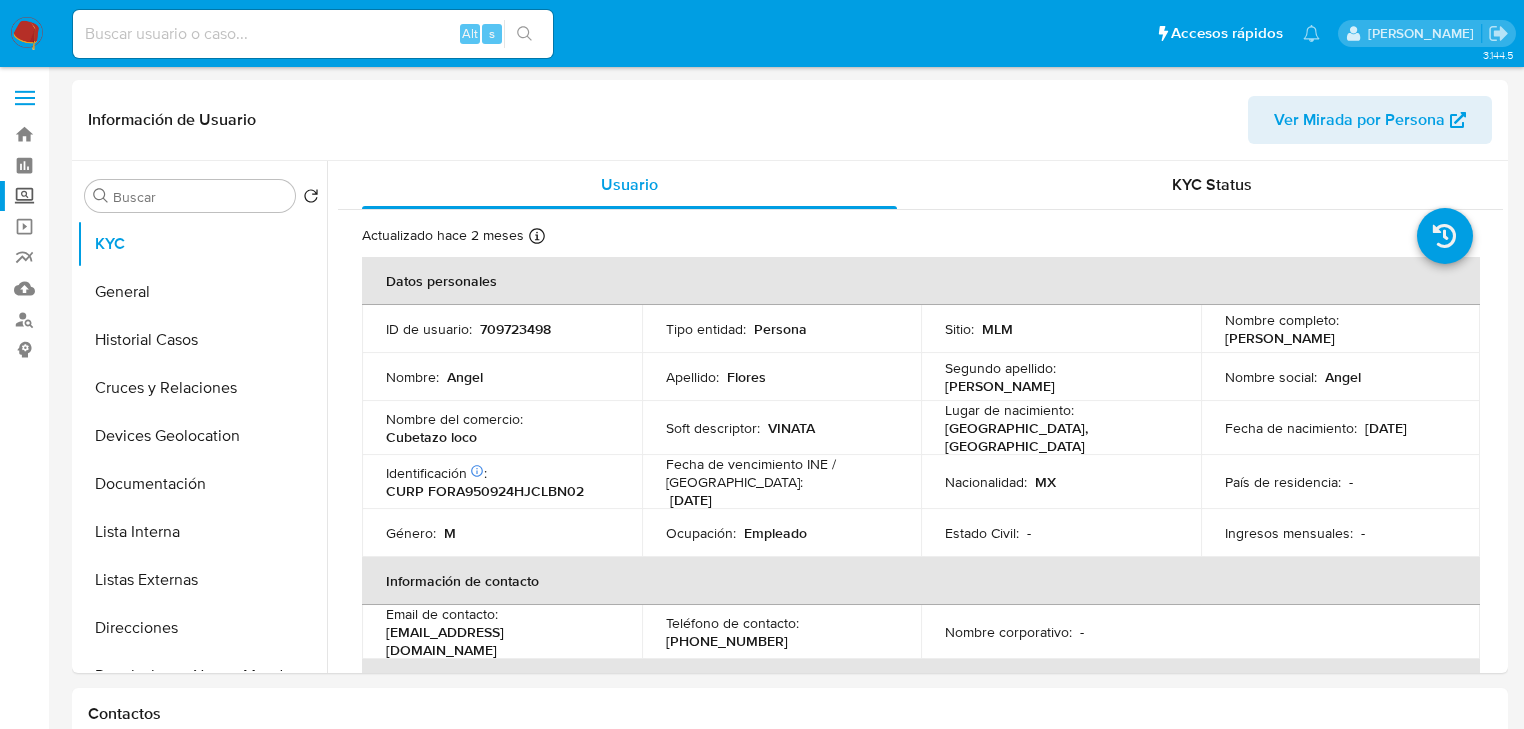 drag, startPoint x: 24, startPoint y: 190, endPoint x: 39, endPoint y: 200, distance: 18.027756 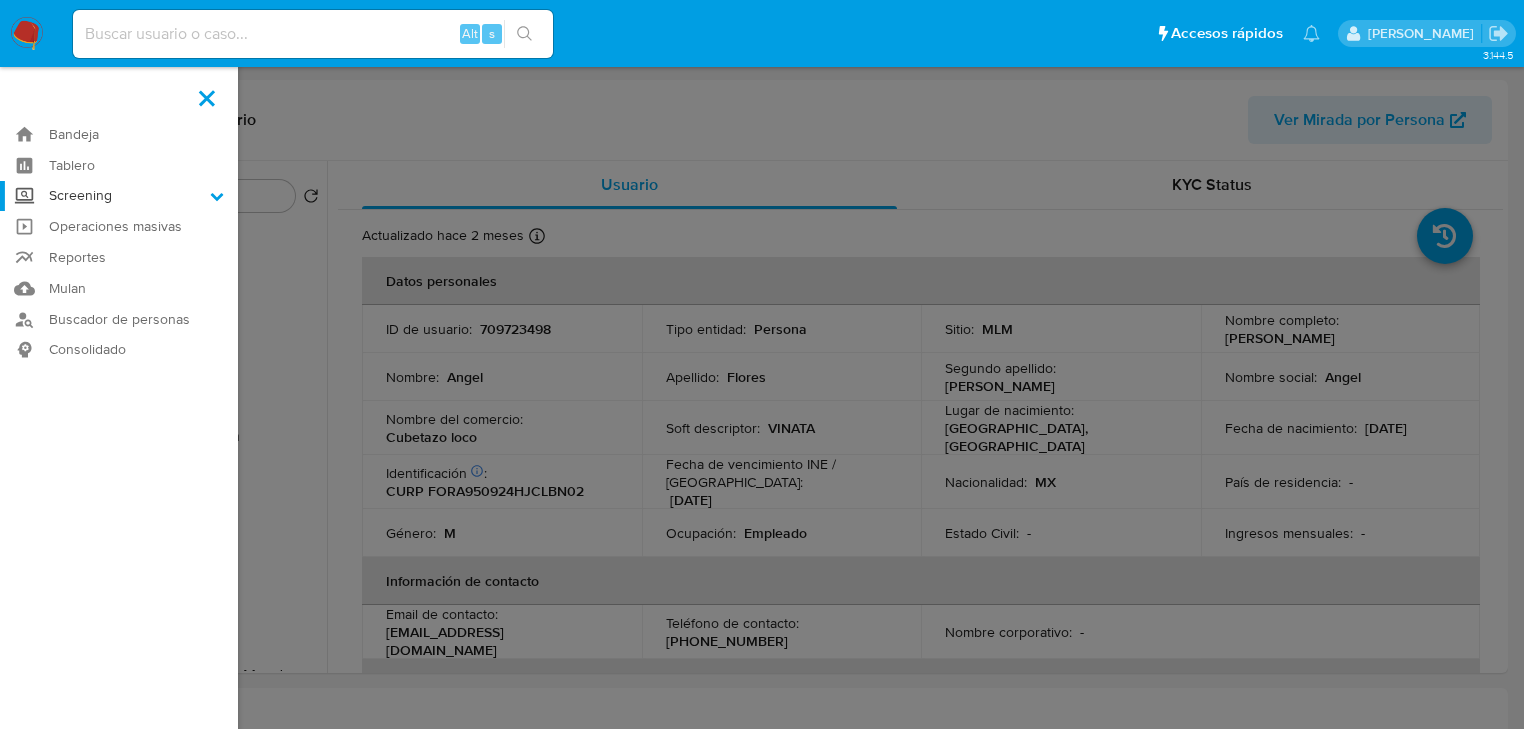 click on "Screening" at bounding box center [0, 0] 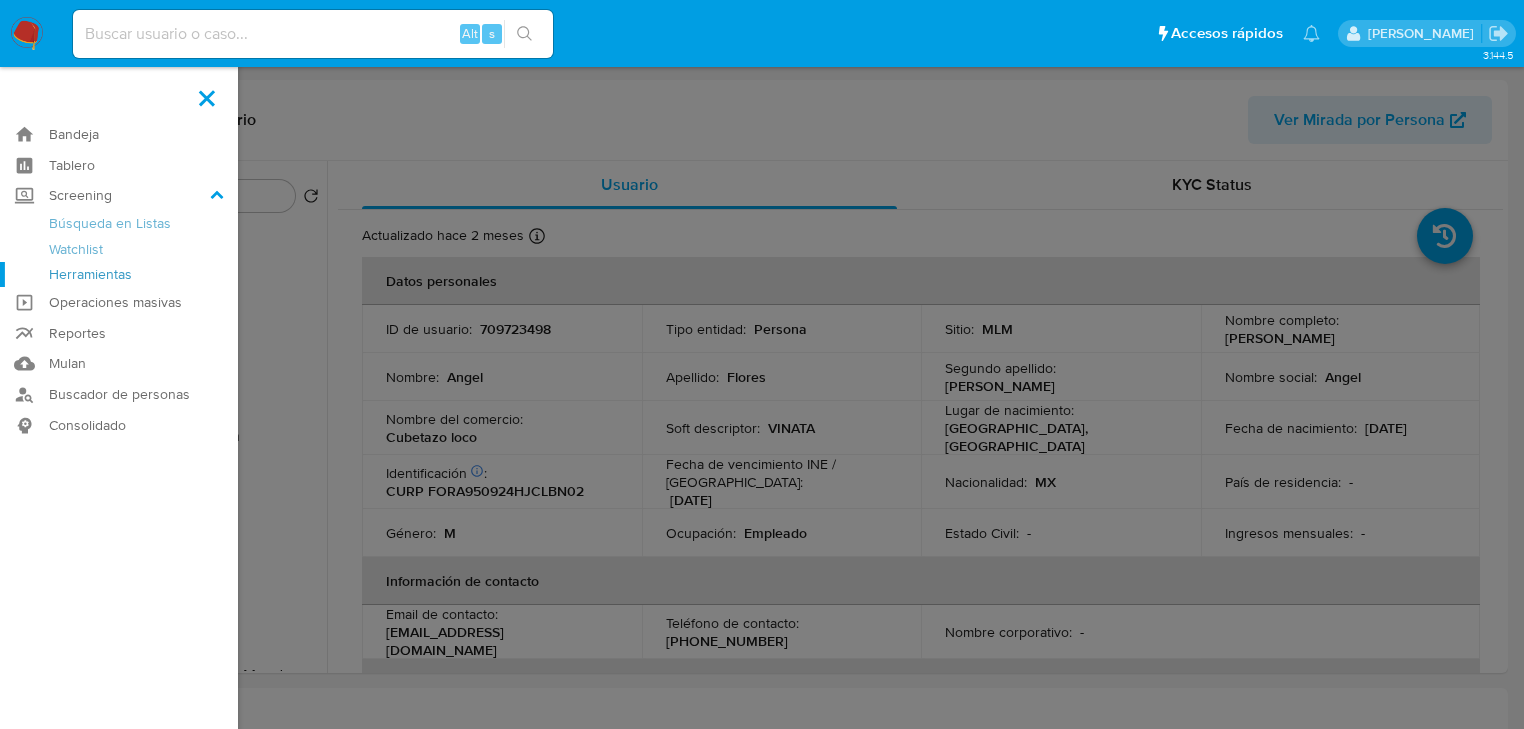 click on "Herramientas" at bounding box center [119, 274] 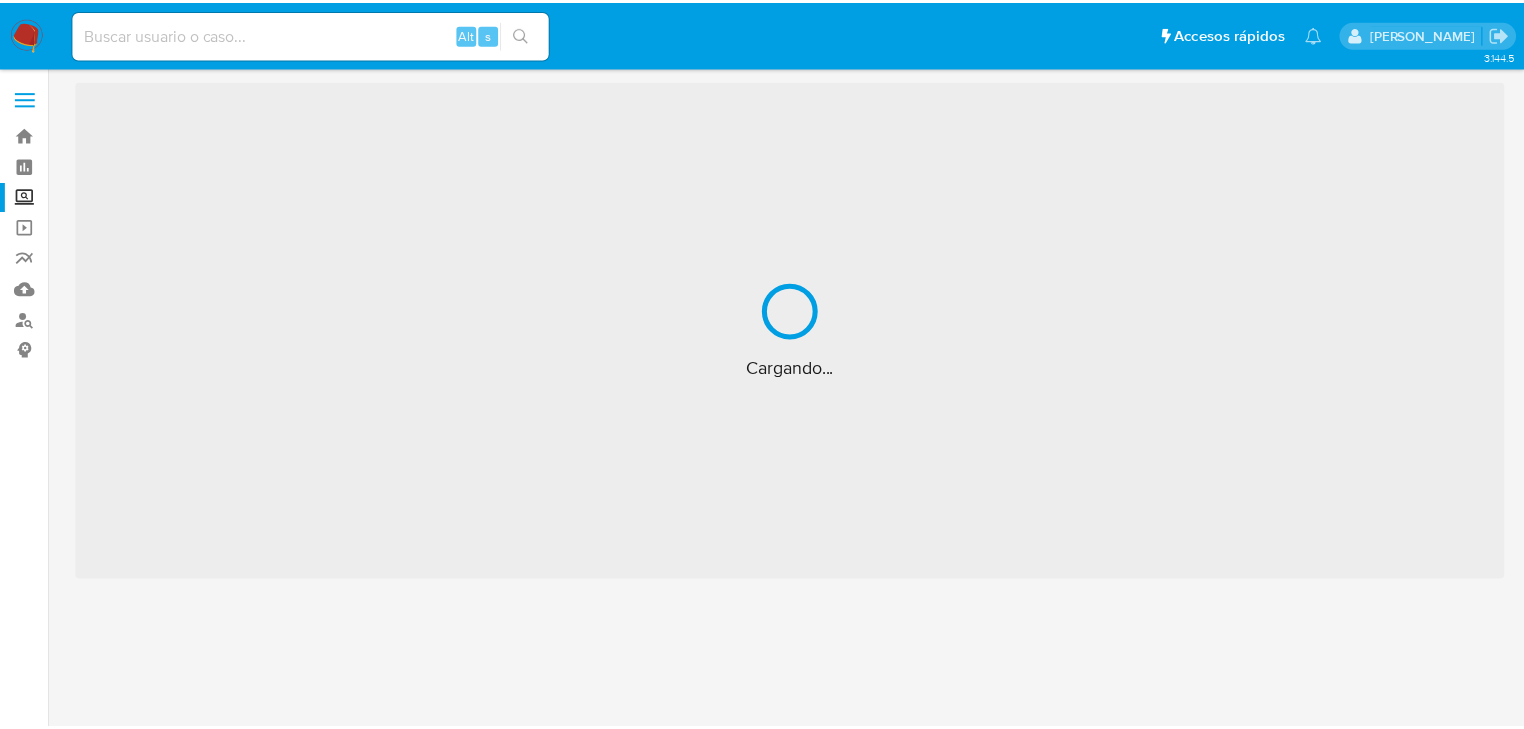 scroll, scrollTop: 0, scrollLeft: 0, axis: both 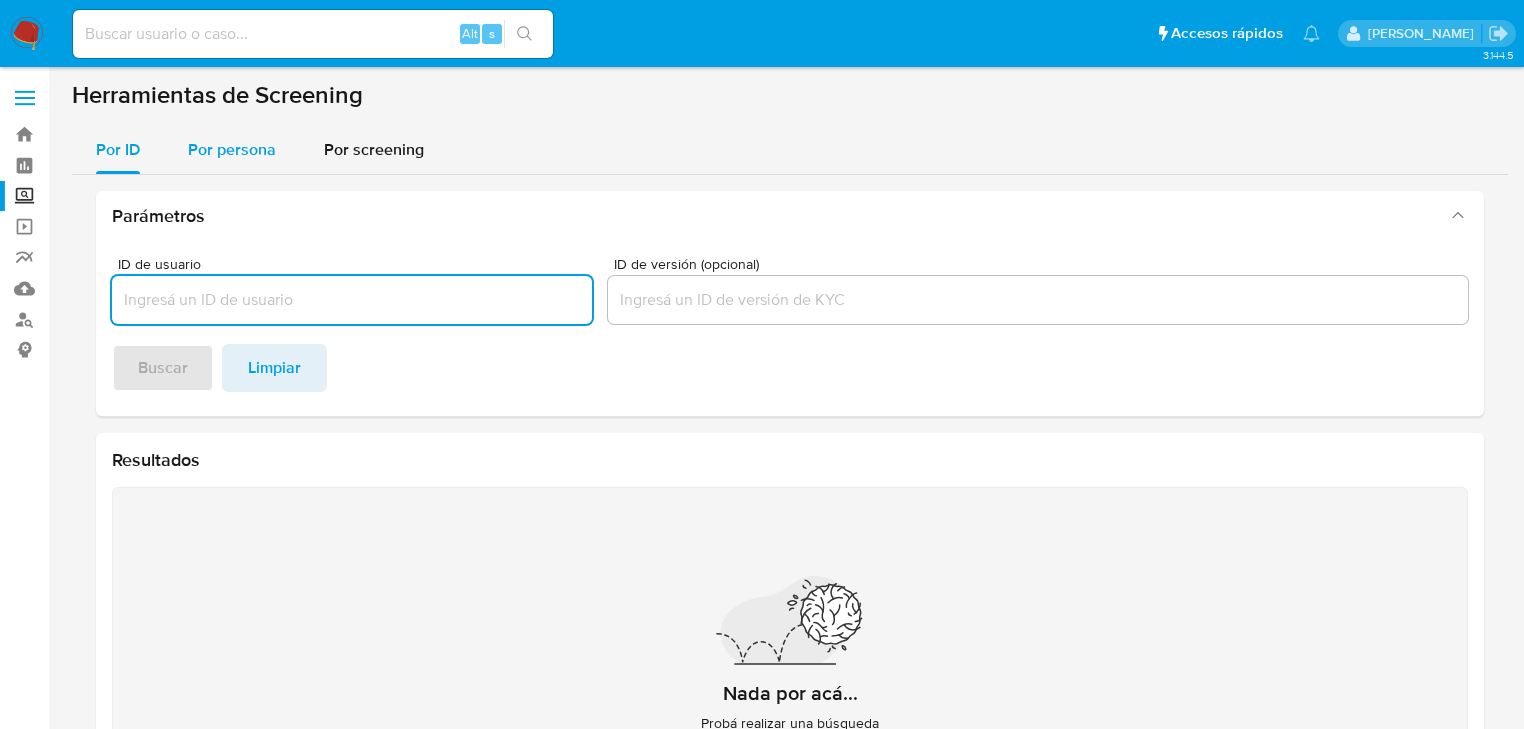 click on "Por persona" at bounding box center [232, 150] 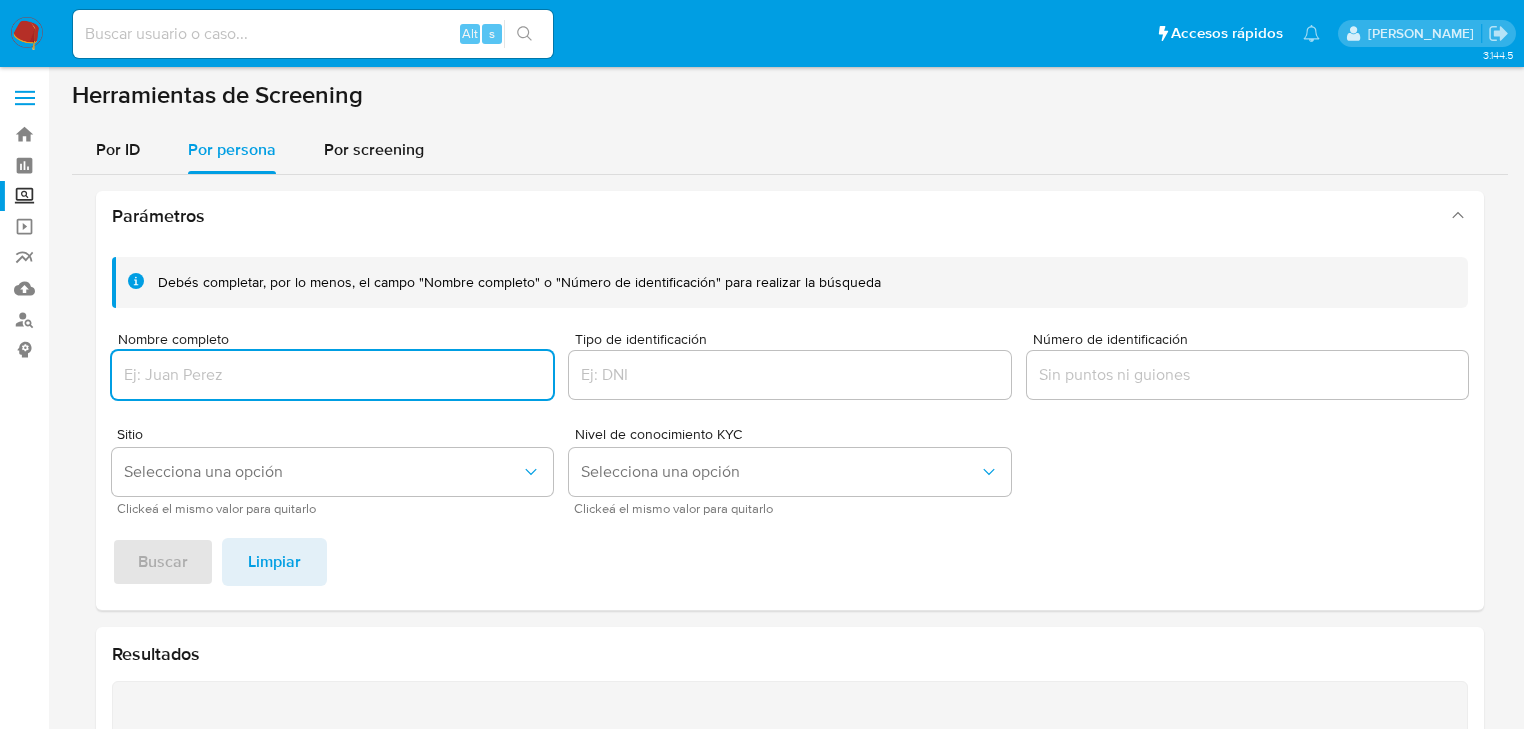 click at bounding box center [332, 375] 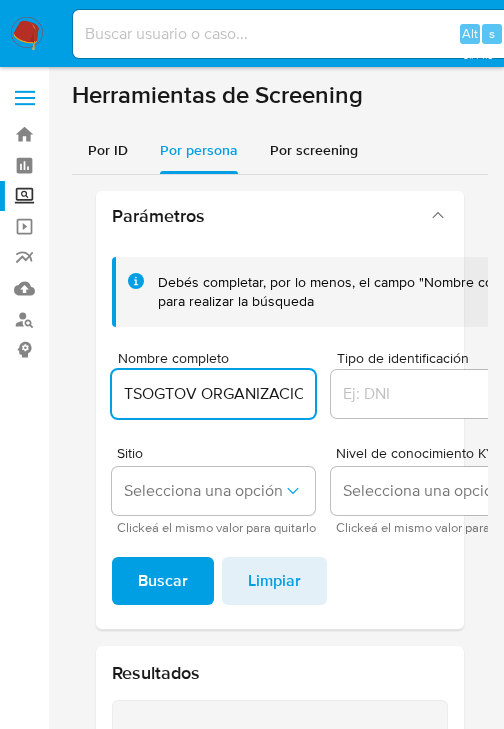 click on "TSOGTOV ORGANIZACION SUSTENTABLE" at bounding box center (213, 394) 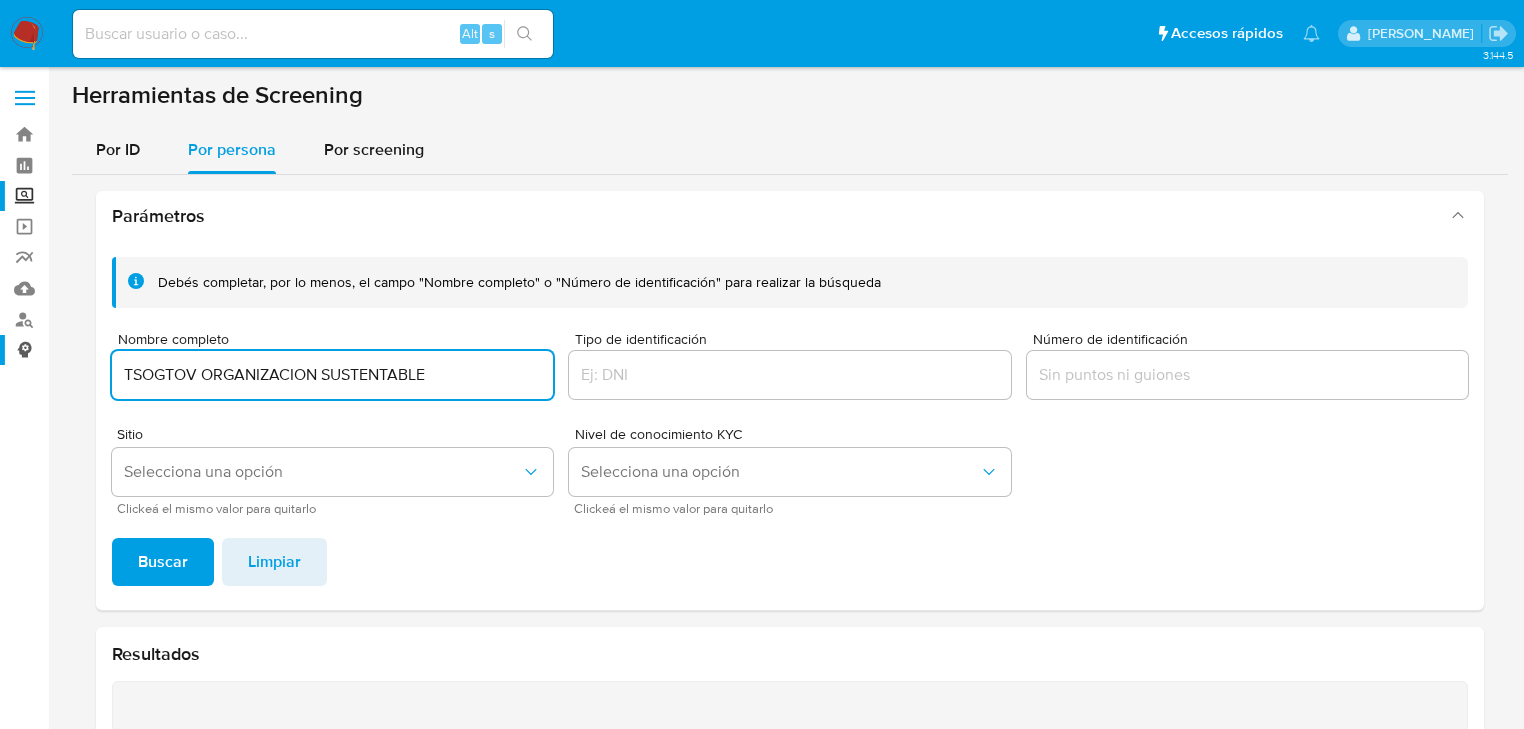 drag, startPoint x: 474, startPoint y: 374, endPoint x: 0, endPoint y: 361, distance: 474.17822 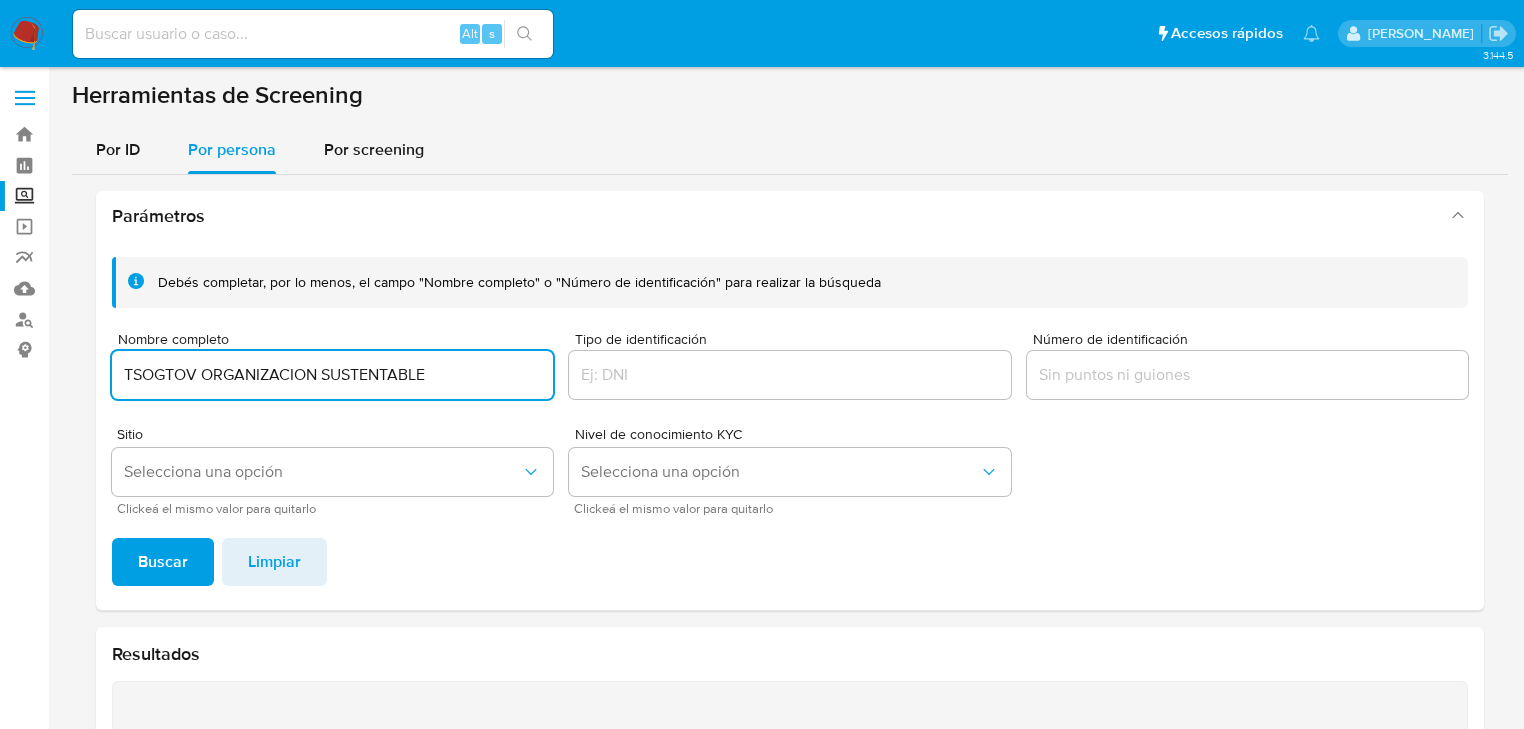 paste on "SA DE CV" 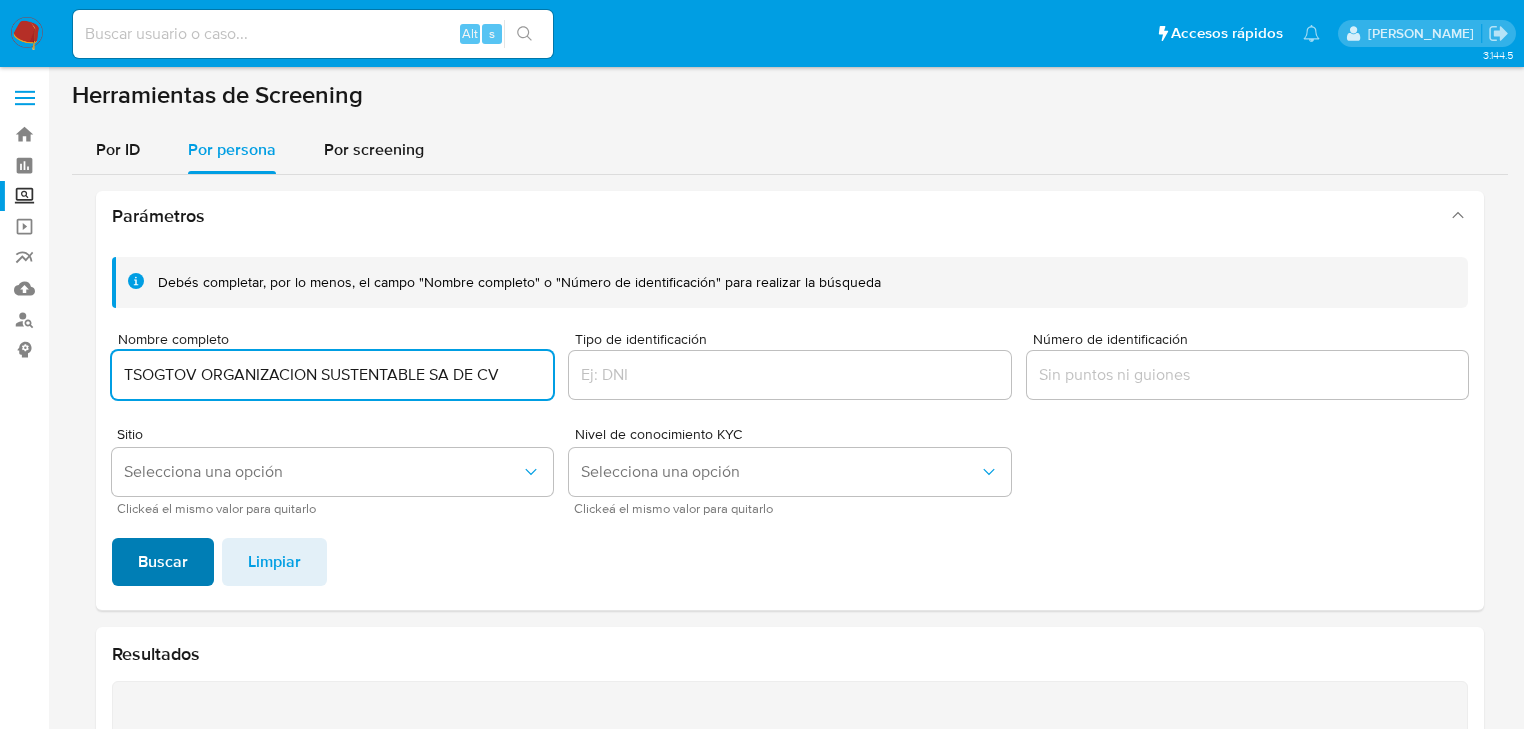 type on "TSOGTOV ORGANIZACION SUSTENTABLE SA DE CV" 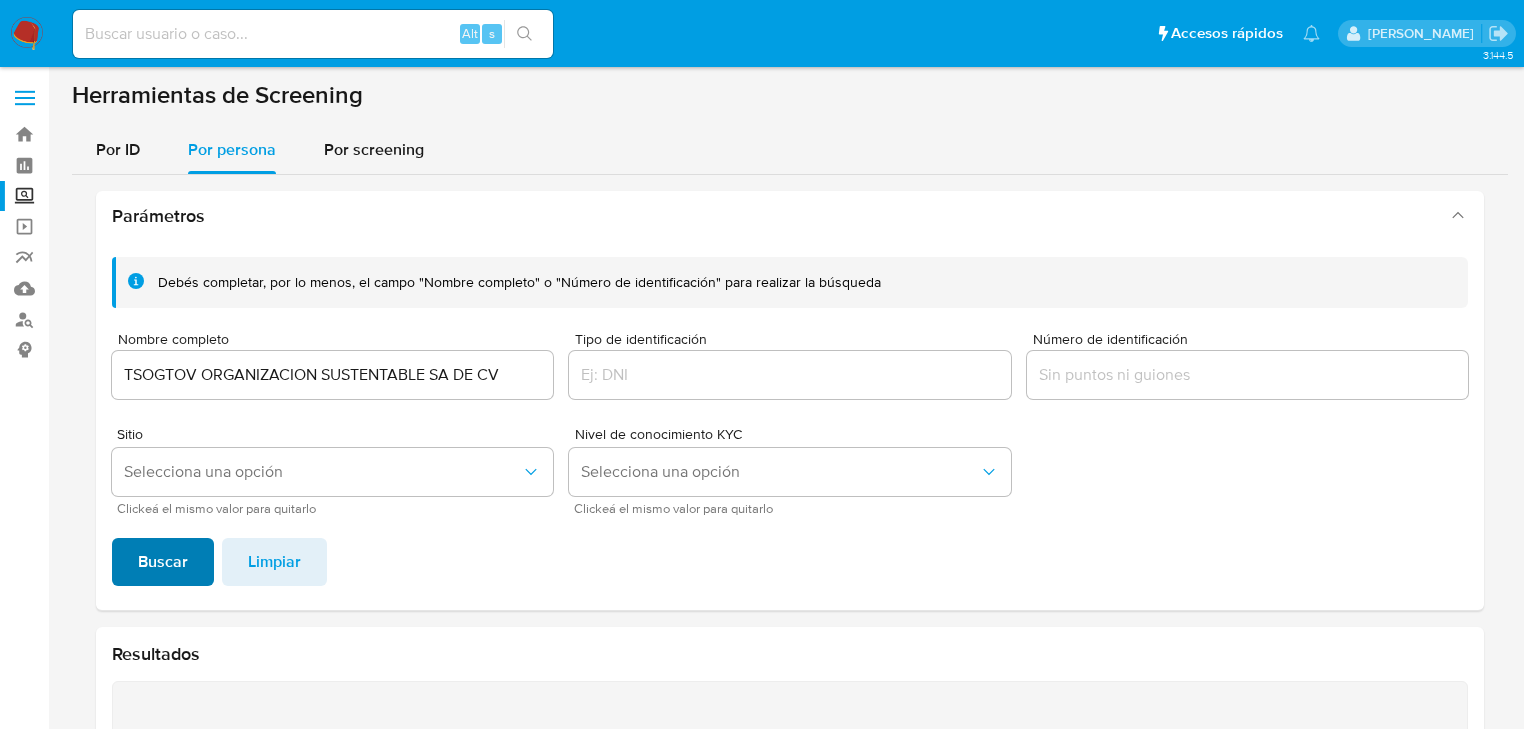 click on "Buscar" at bounding box center [163, 562] 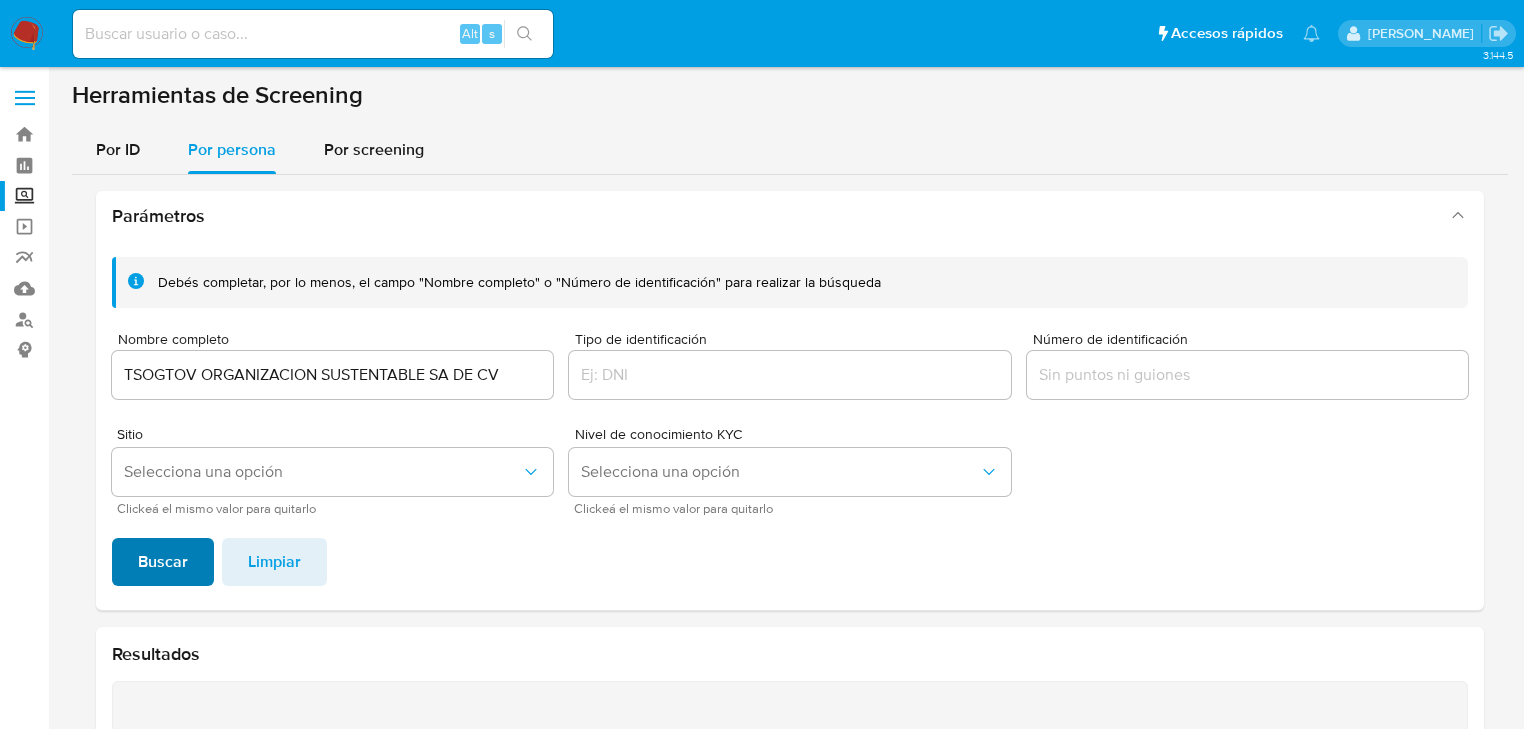 scroll, scrollTop: 346, scrollLeft: 0, axis: vertical 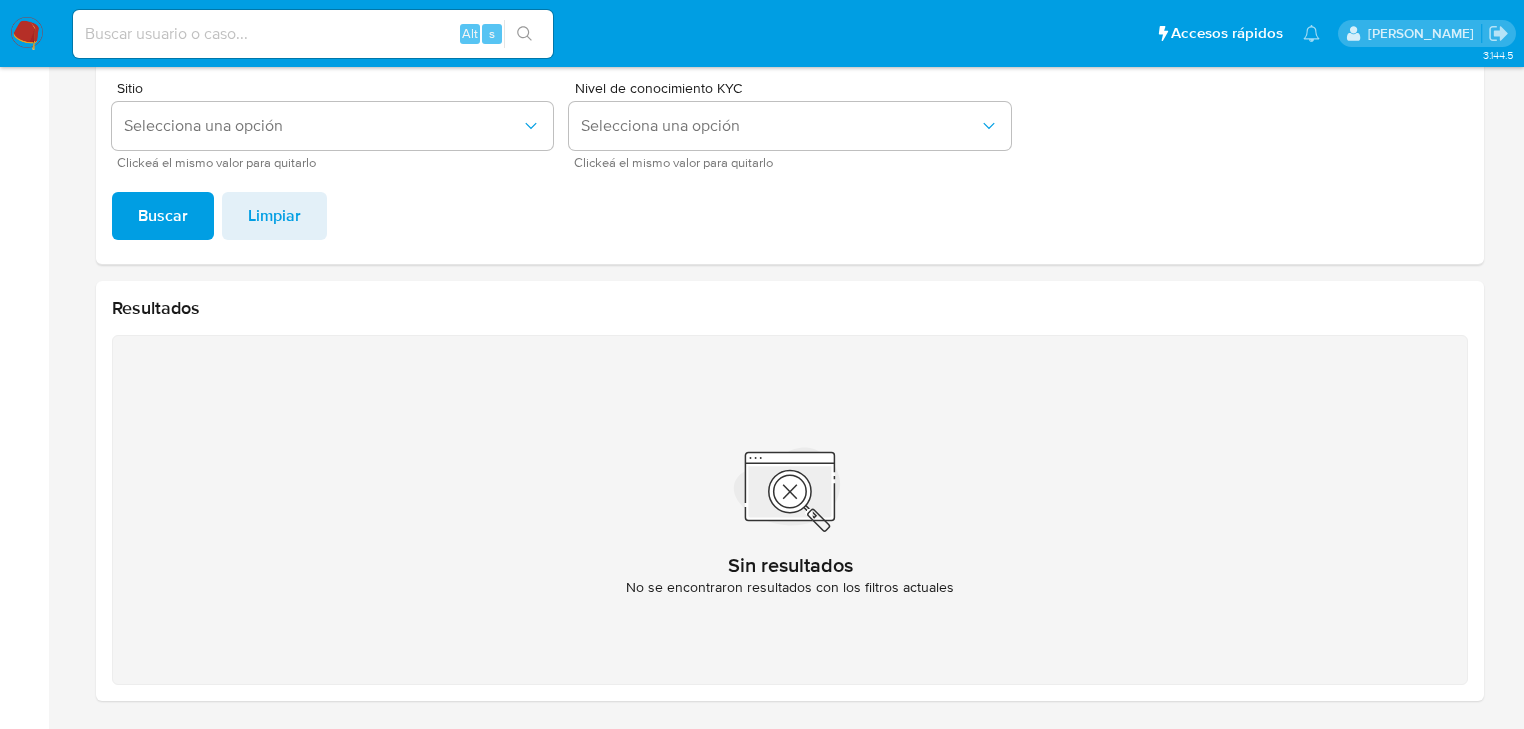 type 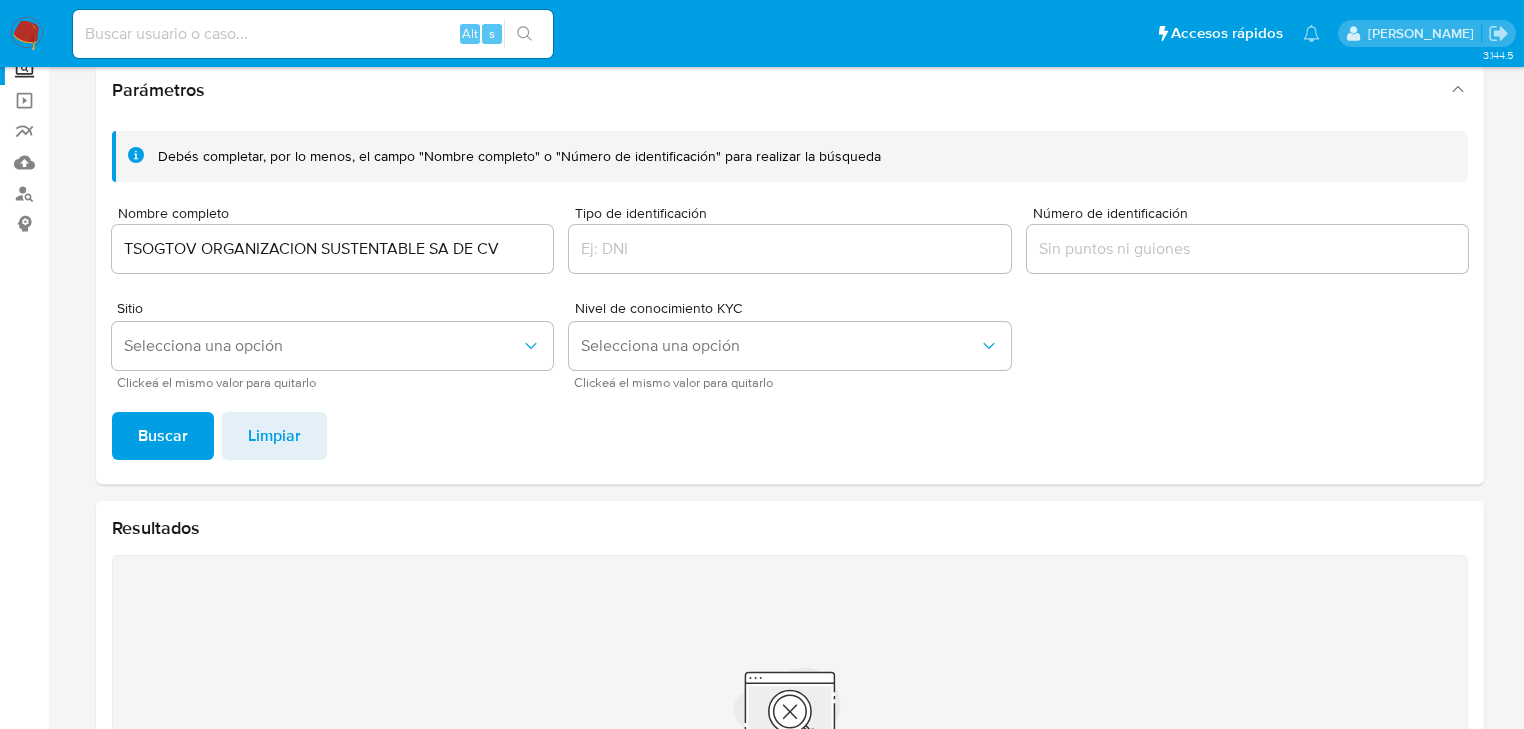 scroll, scrollTop: 0, scrollLeft: 0, axis: both 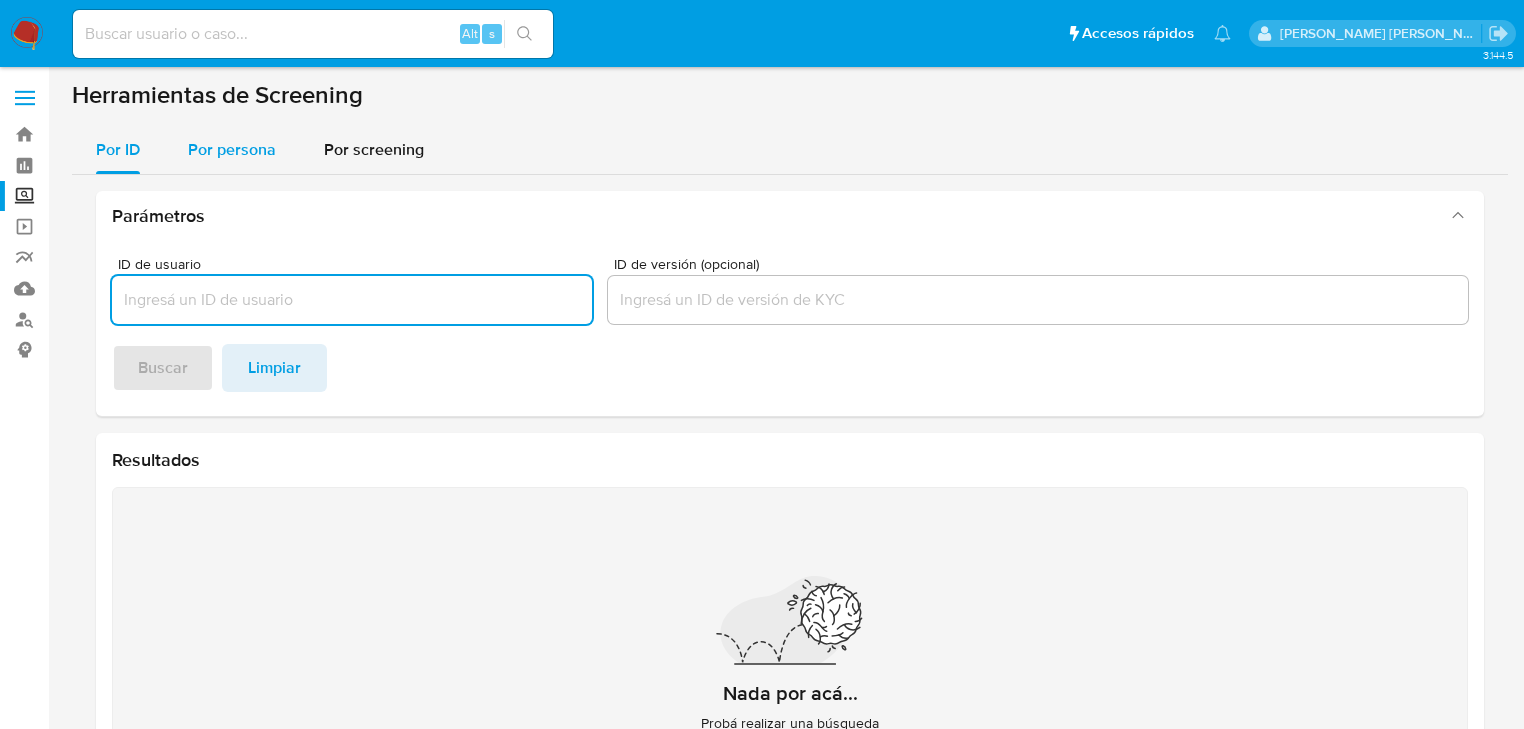 click on "Por persona" at bounding box center [232, 149] 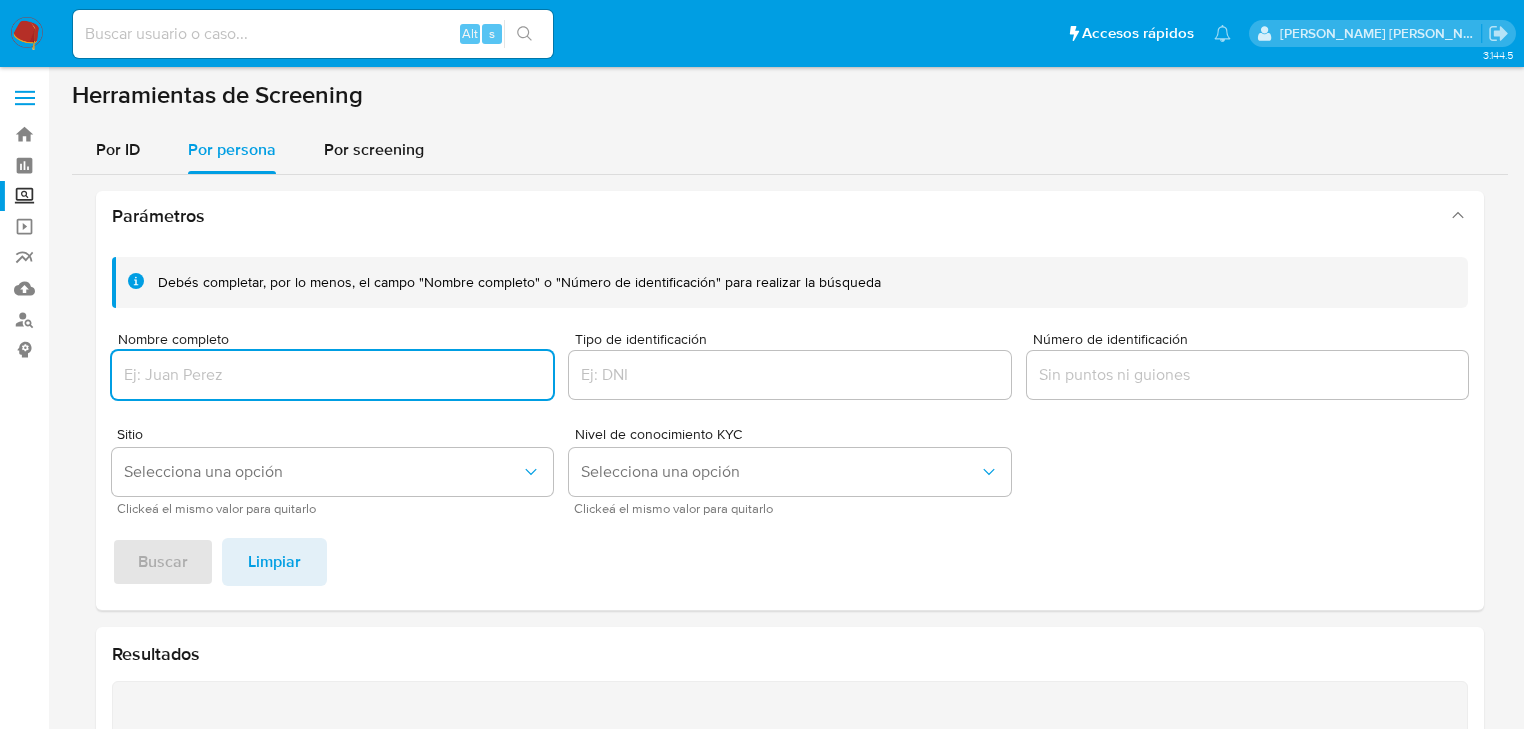 drag, startPoint x: 184, startPoint y: 368, endPoint x: 333, endPoint y: 268, distance: 179.44637 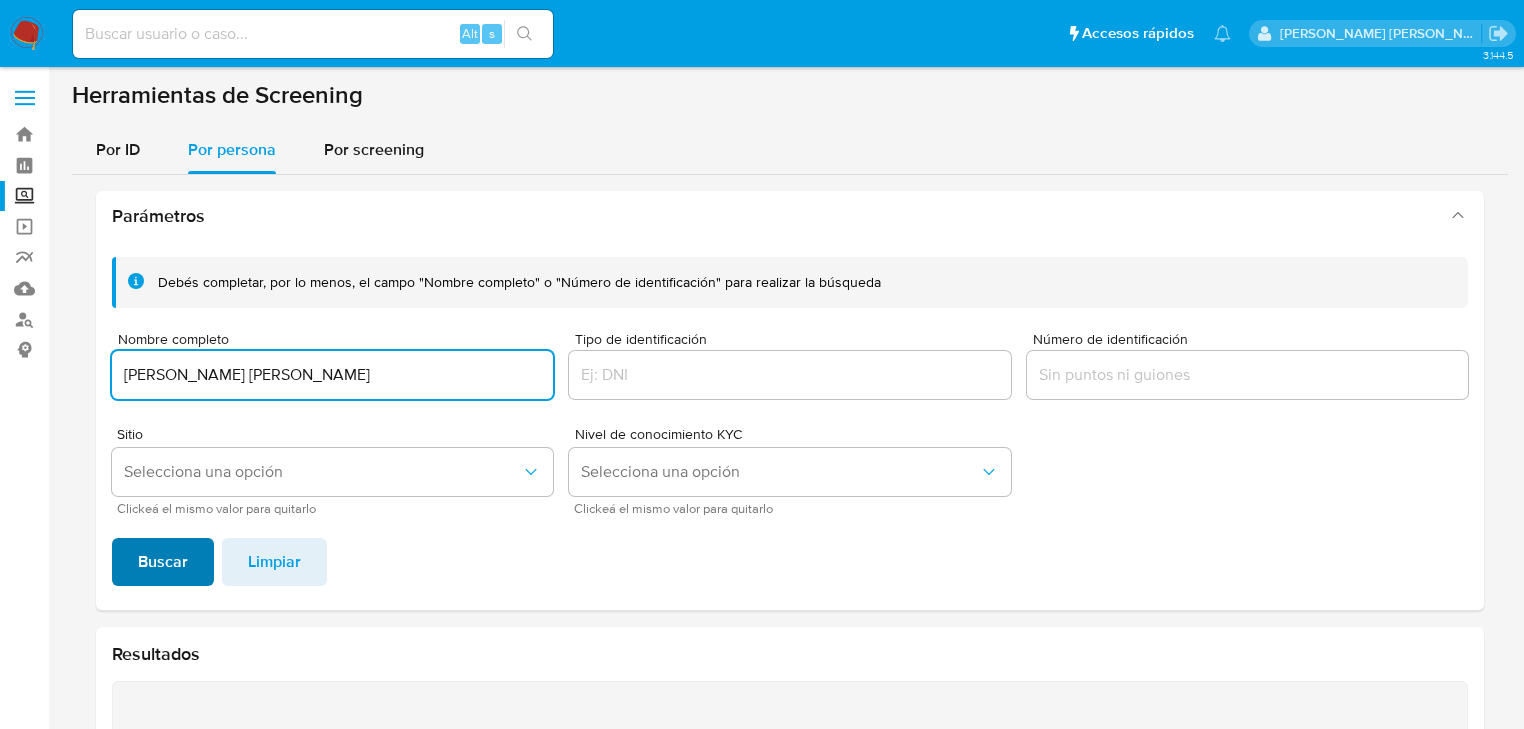 click on "Buscar" at bounding box center (163, 562) 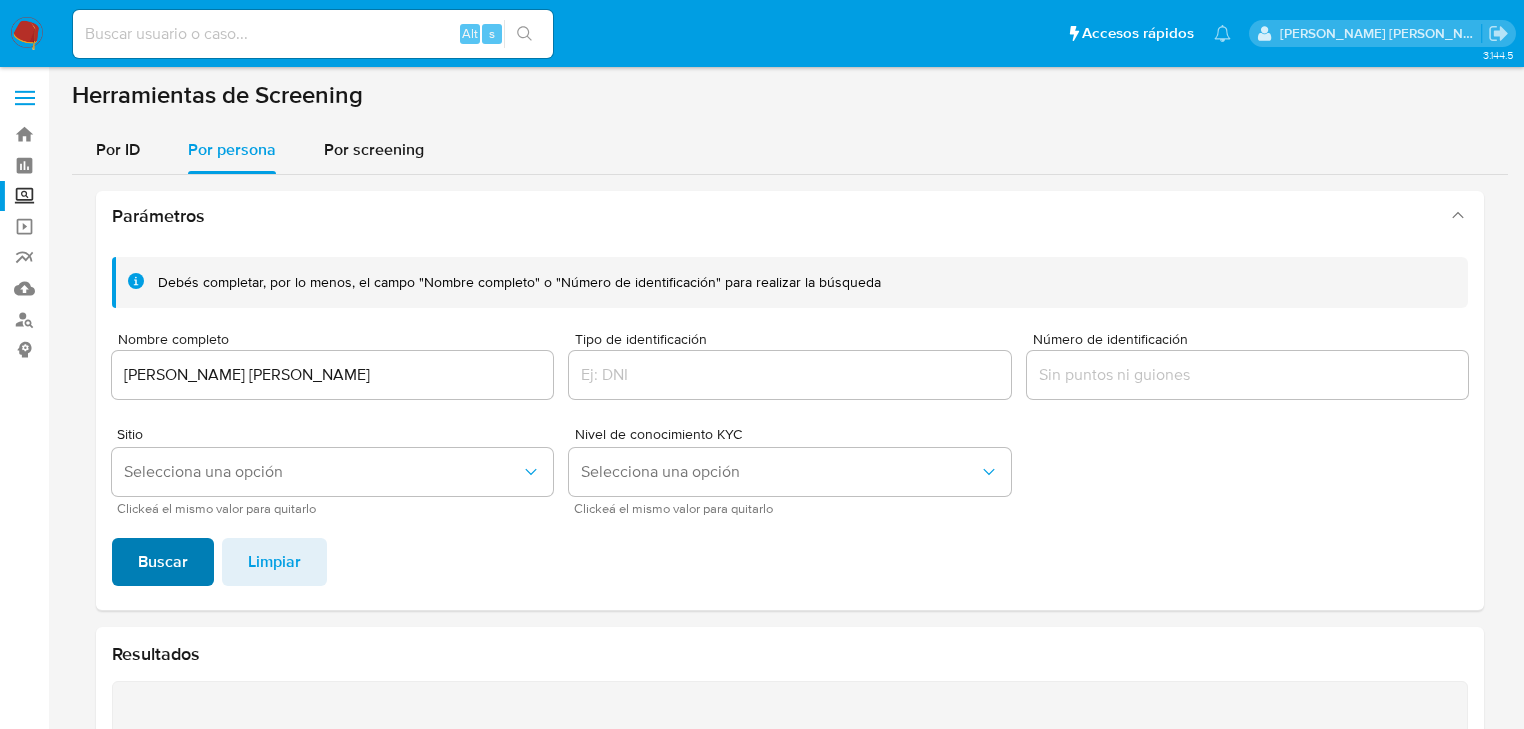 scroll, scrollTop: 346, scrollLeft: 0, axis: vertical 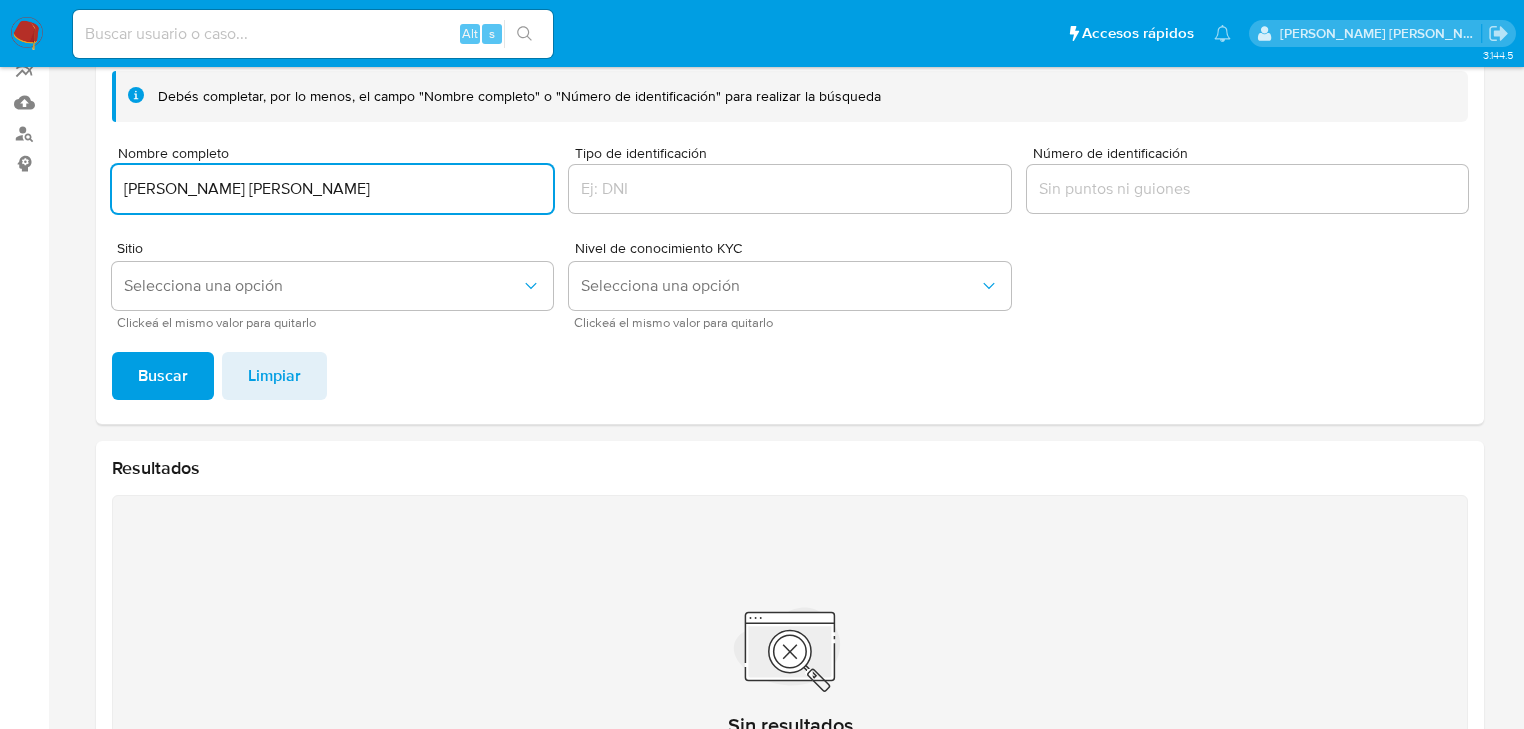drag, startPoint x: 489, startPoint y: 193, endPoint x: 0, endPoint y: 186, distance: 489.0501 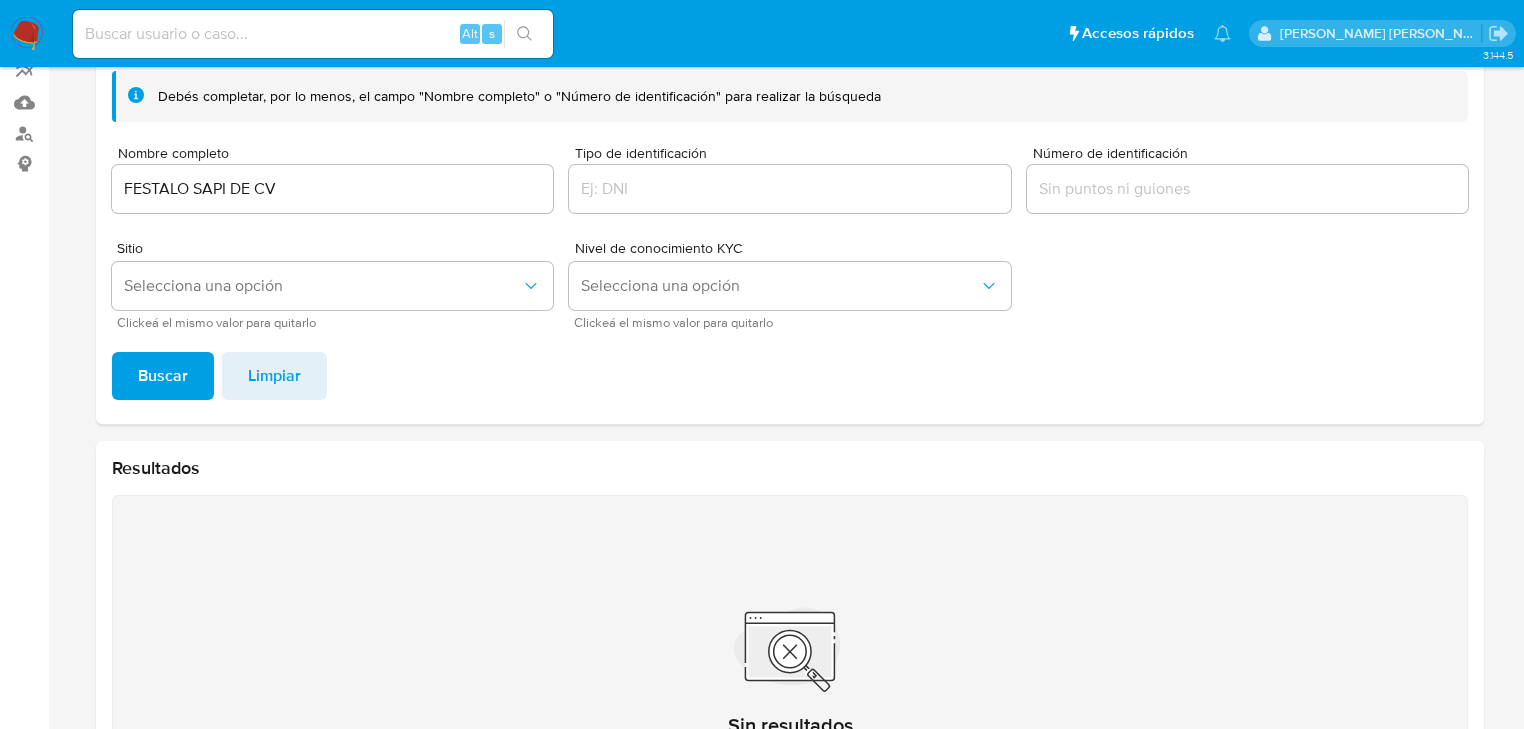 click on "Buscar" at bounding box center (163, 376) 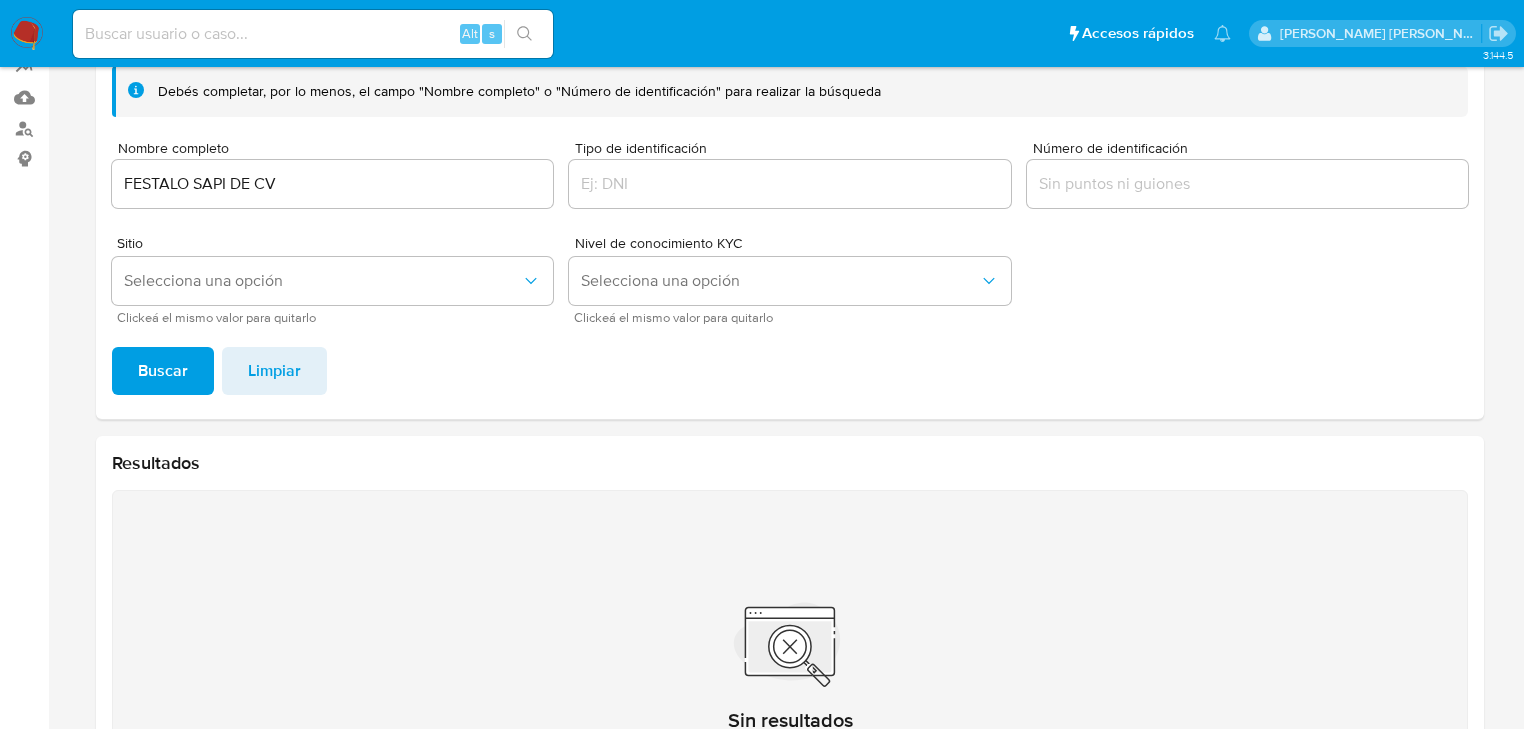 scroll, scrollTop: 26, scrollLeft: 0, axis: vertical 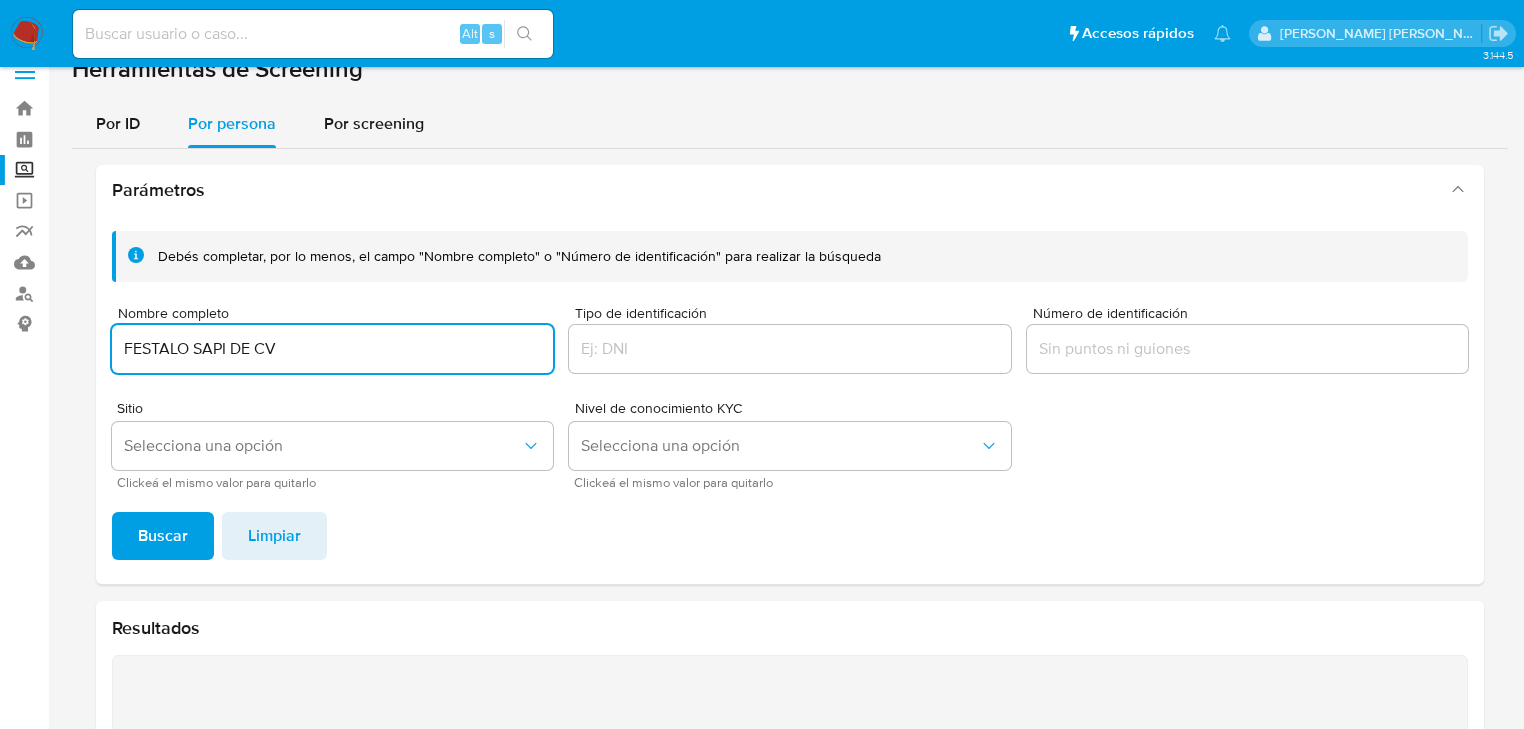 drag, startPoint x: 292, startPoint y: 336, endPoint x: 187, endPoint y: 339, distance: 105.04285 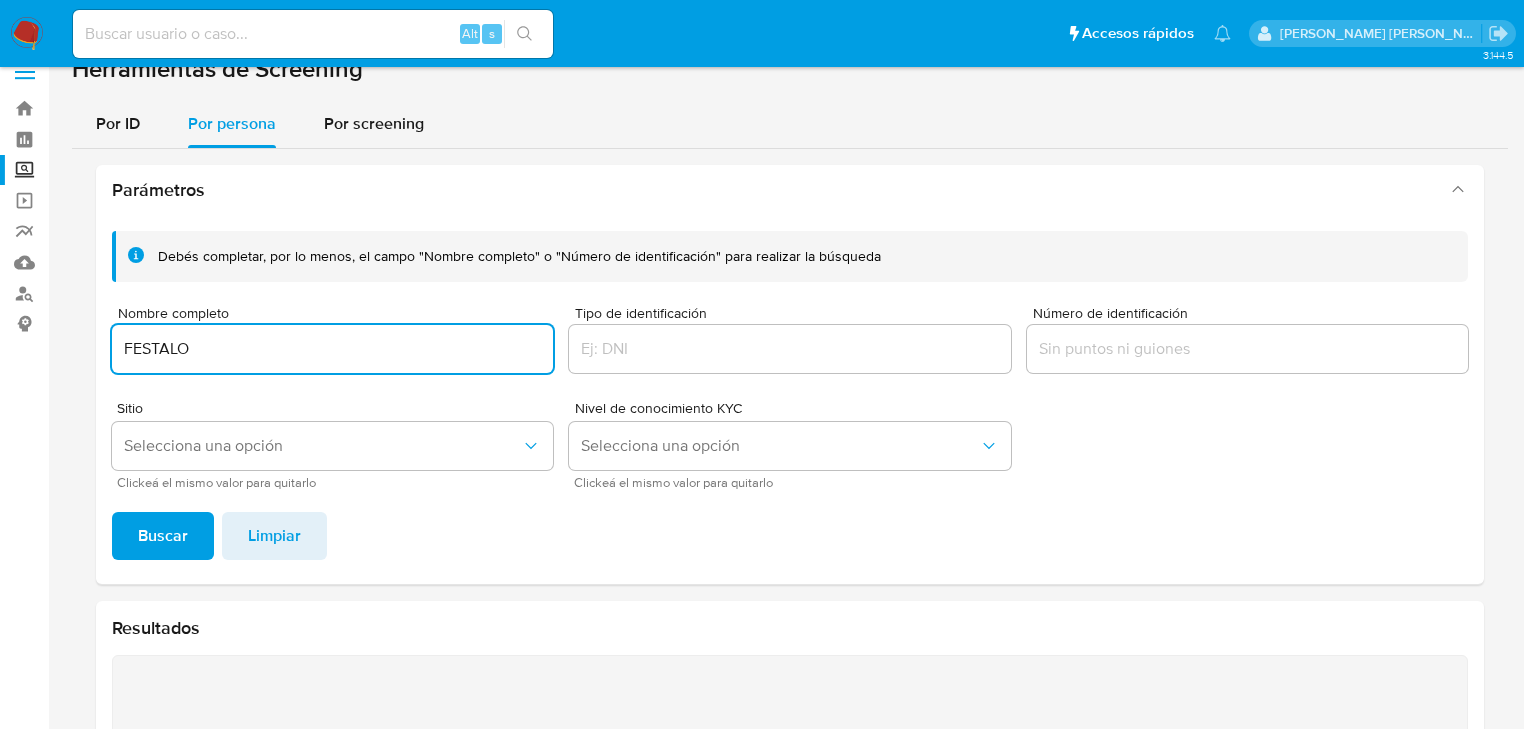 type on "FESTALO" 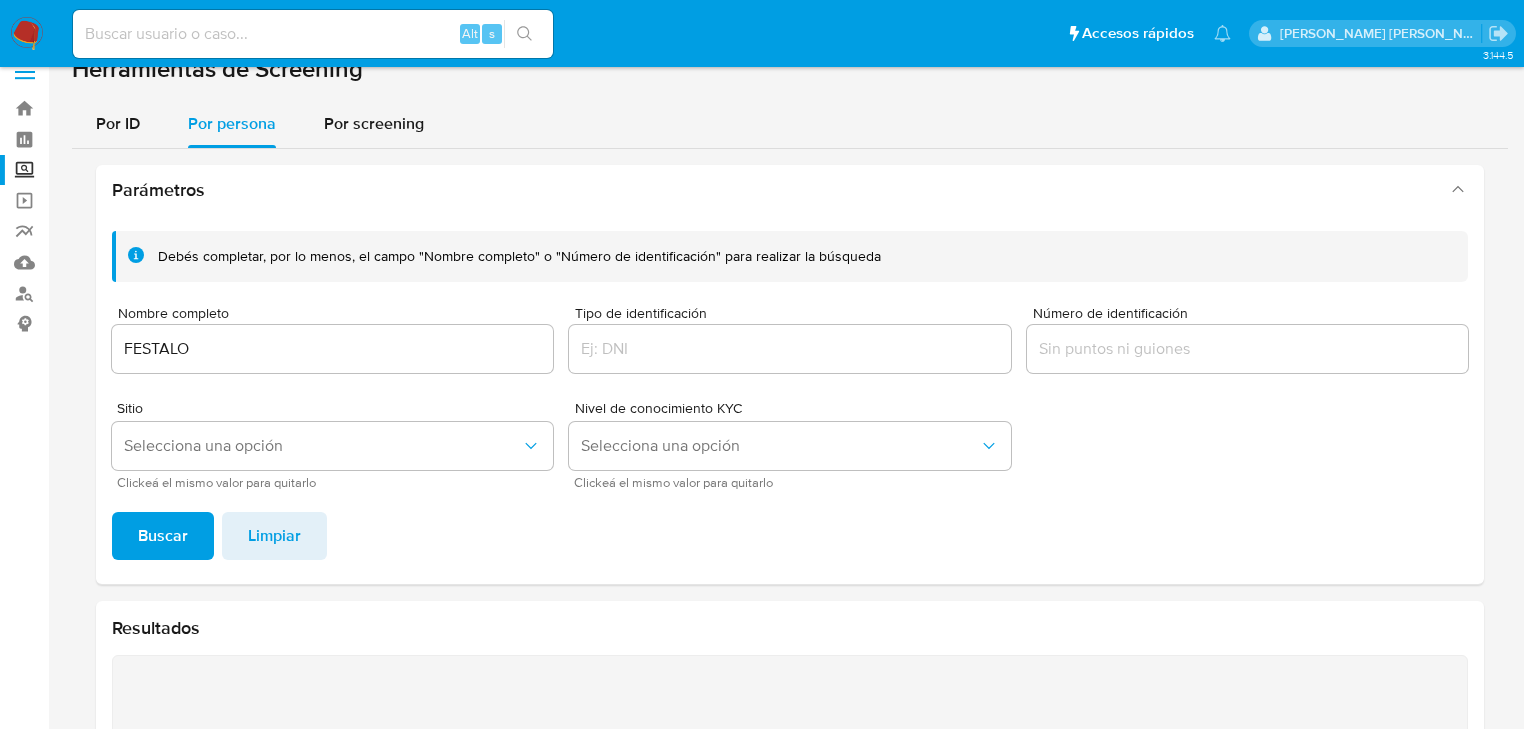 scroll, scrollTop: 346, scrollLeft: 0, axis: vertical 